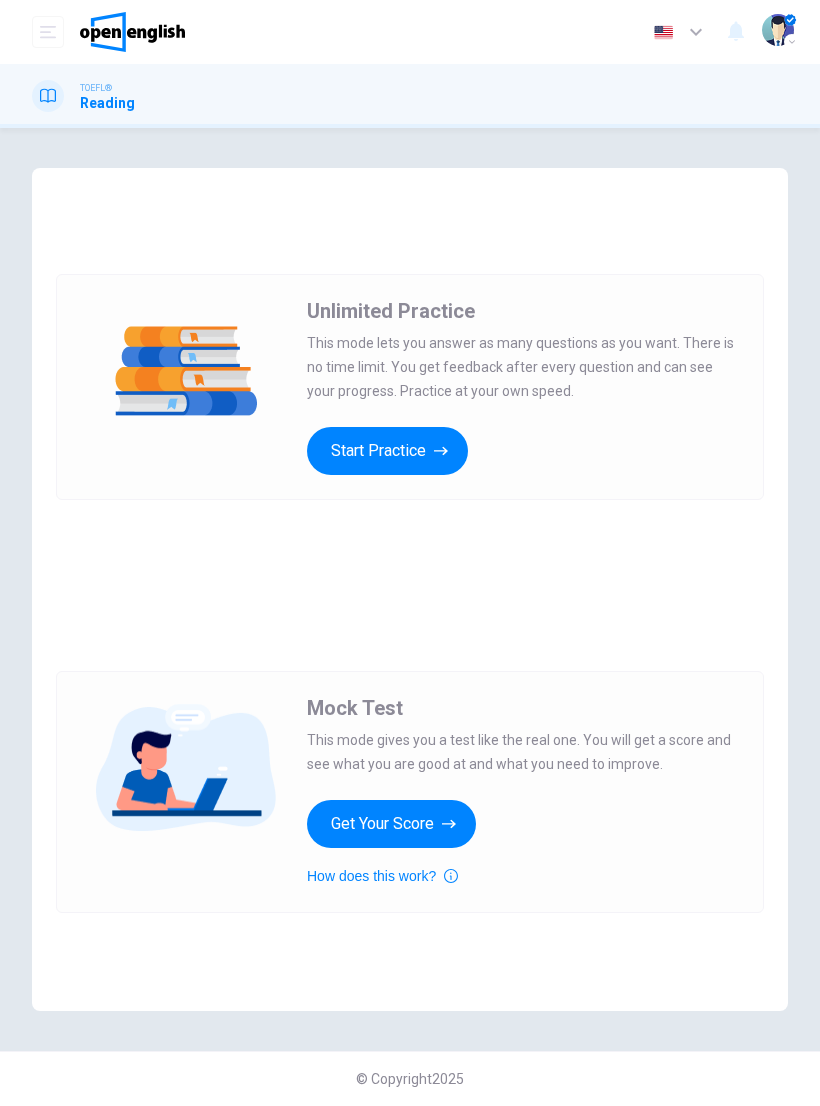 scroll, scrollTop: 0, scrollLeft: 0, axis: both 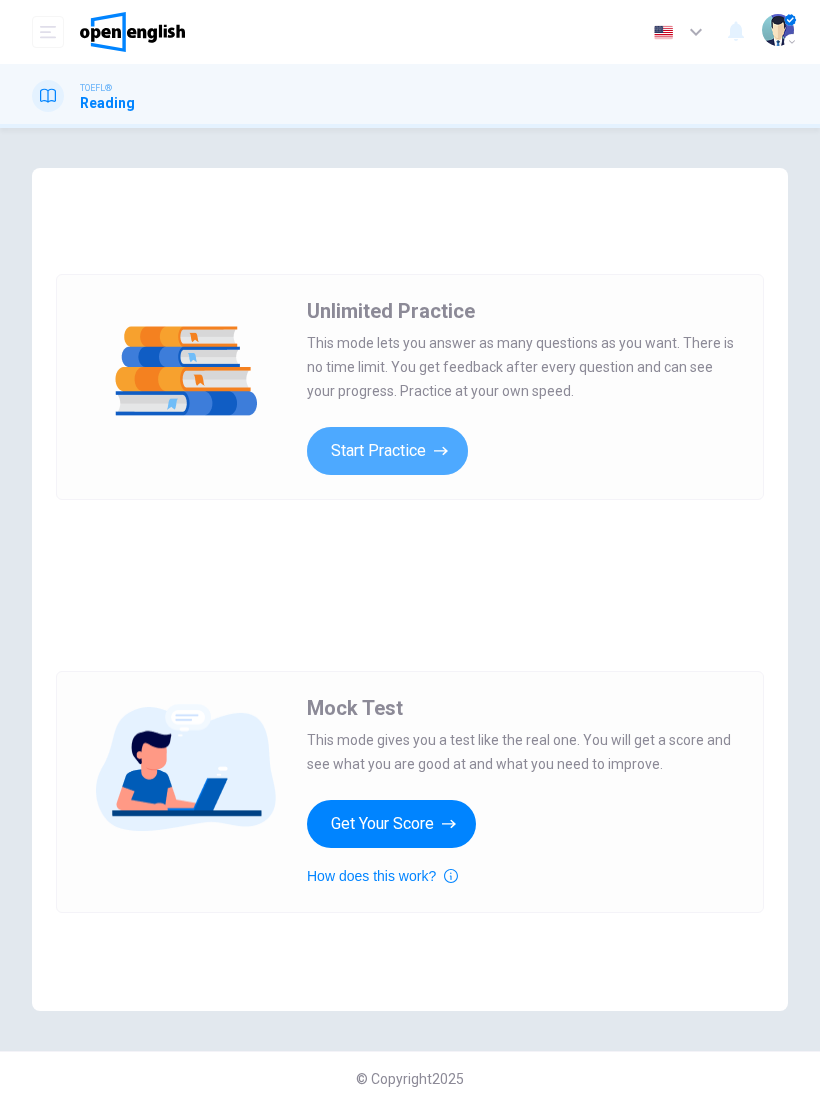 click 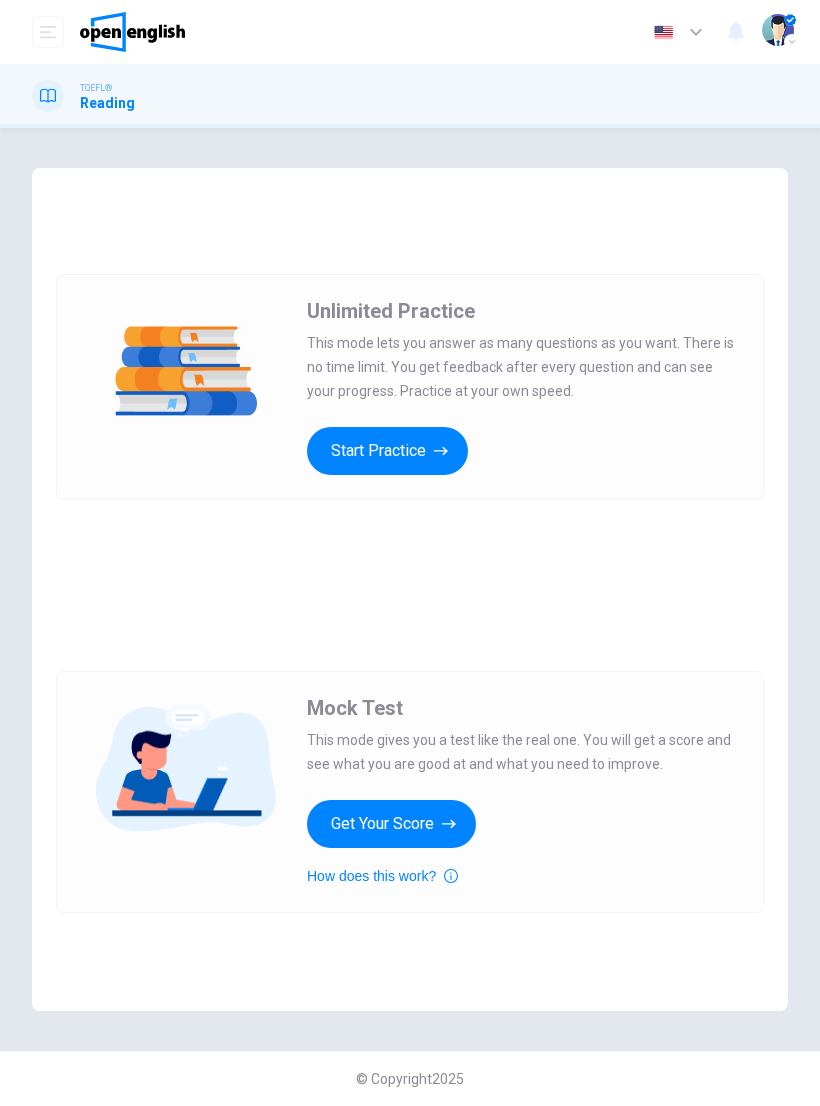 scroll, scrollTop: 0, scrollLeft: 0, axis: both 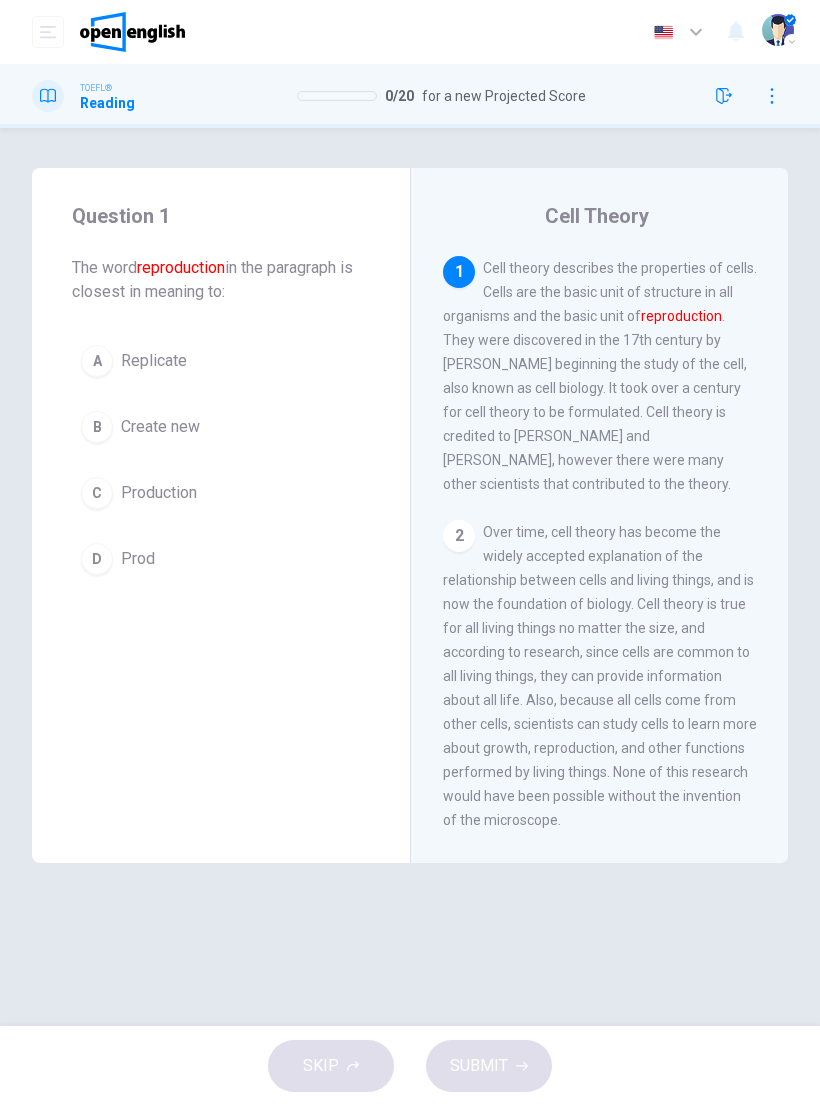 click on "A Replicate" at bounding box center [221, 361] 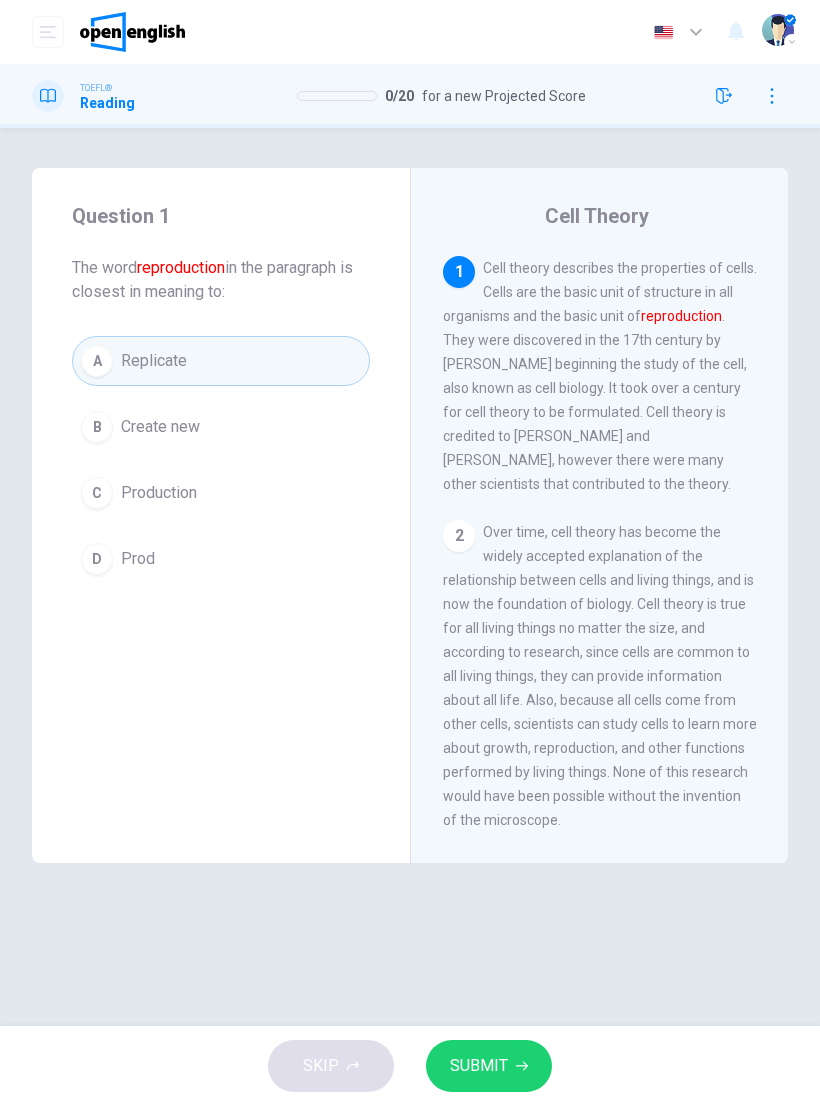 click on "SUBMIT" at bounding box center (479, 1066) 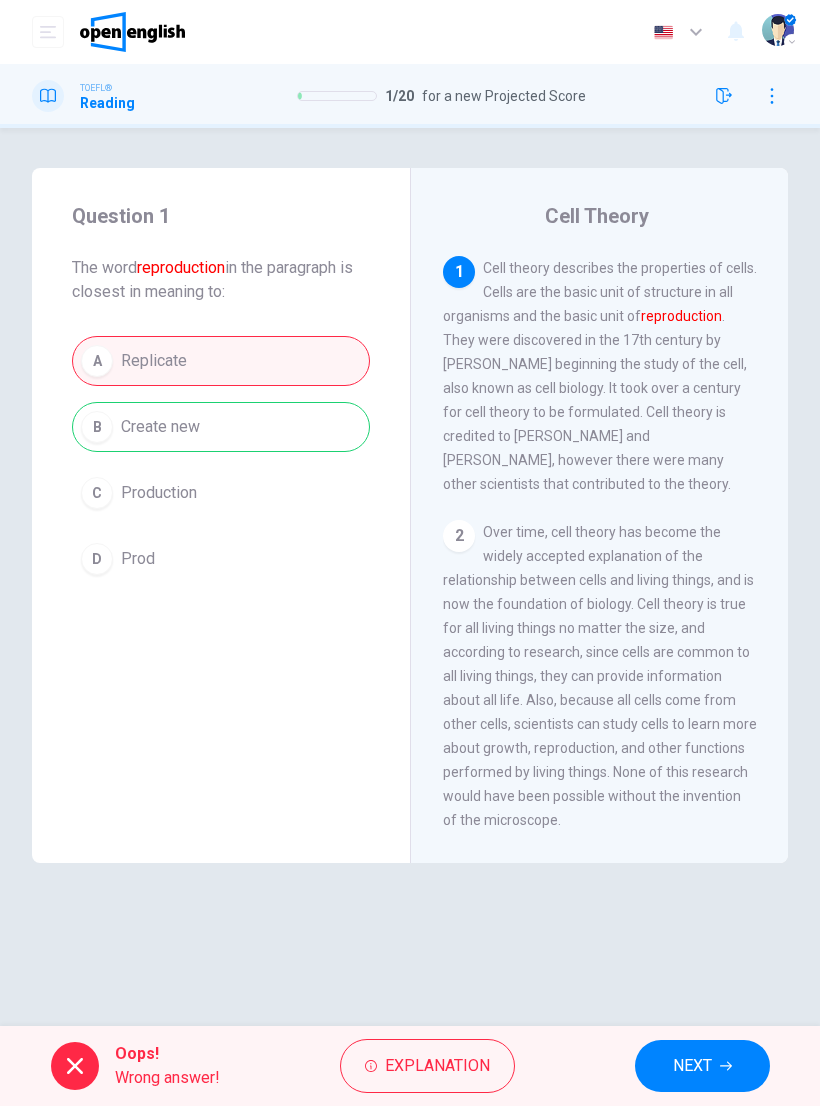 click on "A Replicate B Create new C Production D Prod" at bounding box center (221, 460) 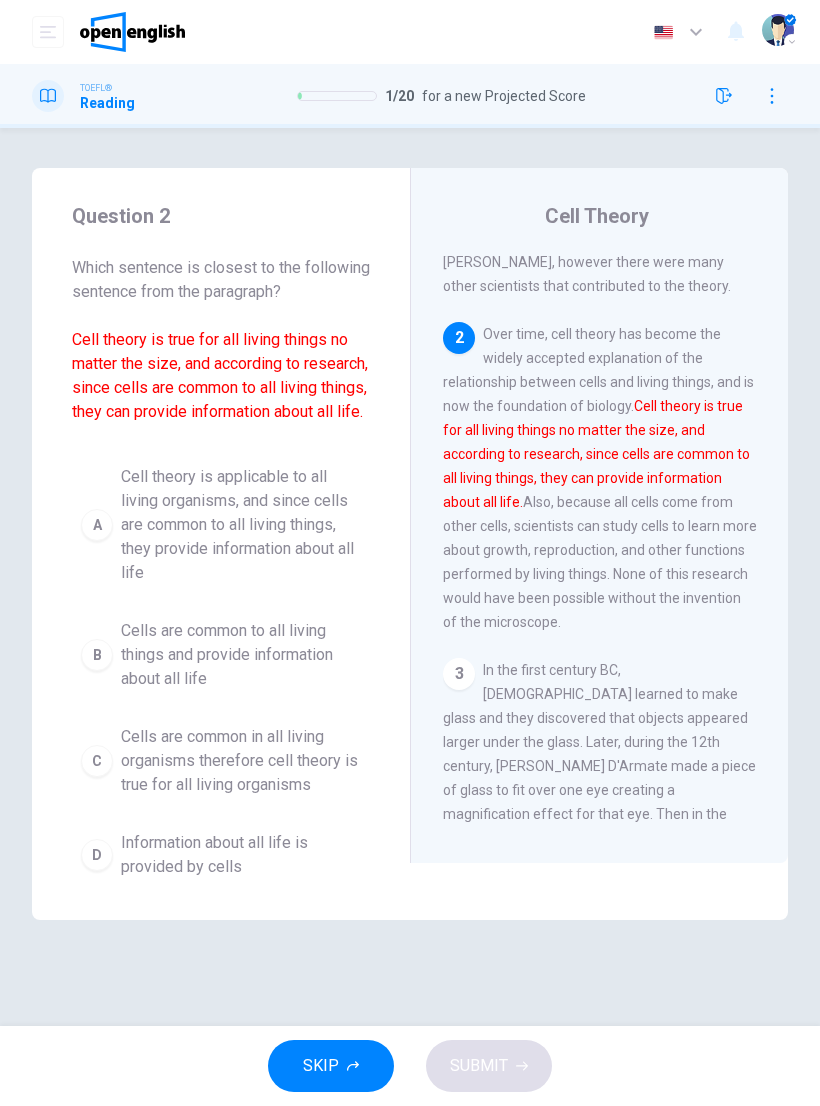 scroll, scrollTop: 201, scrollLeft: 0, axis: vertical 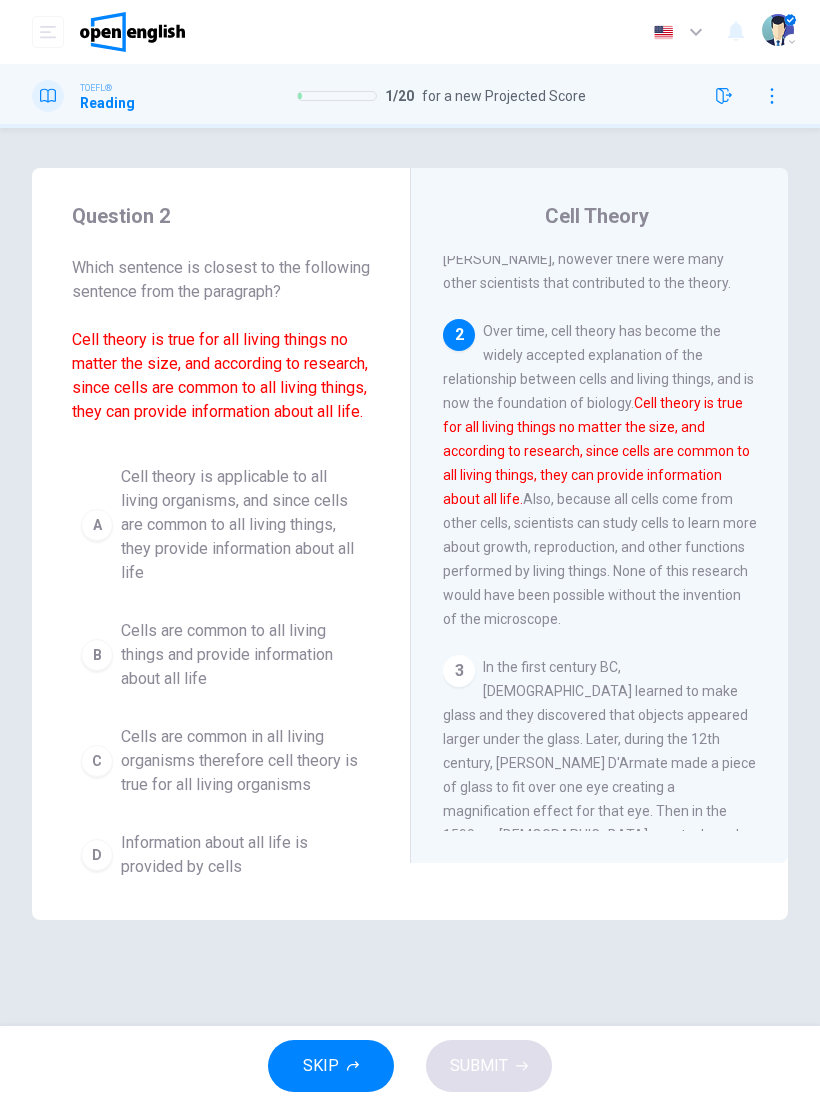 click 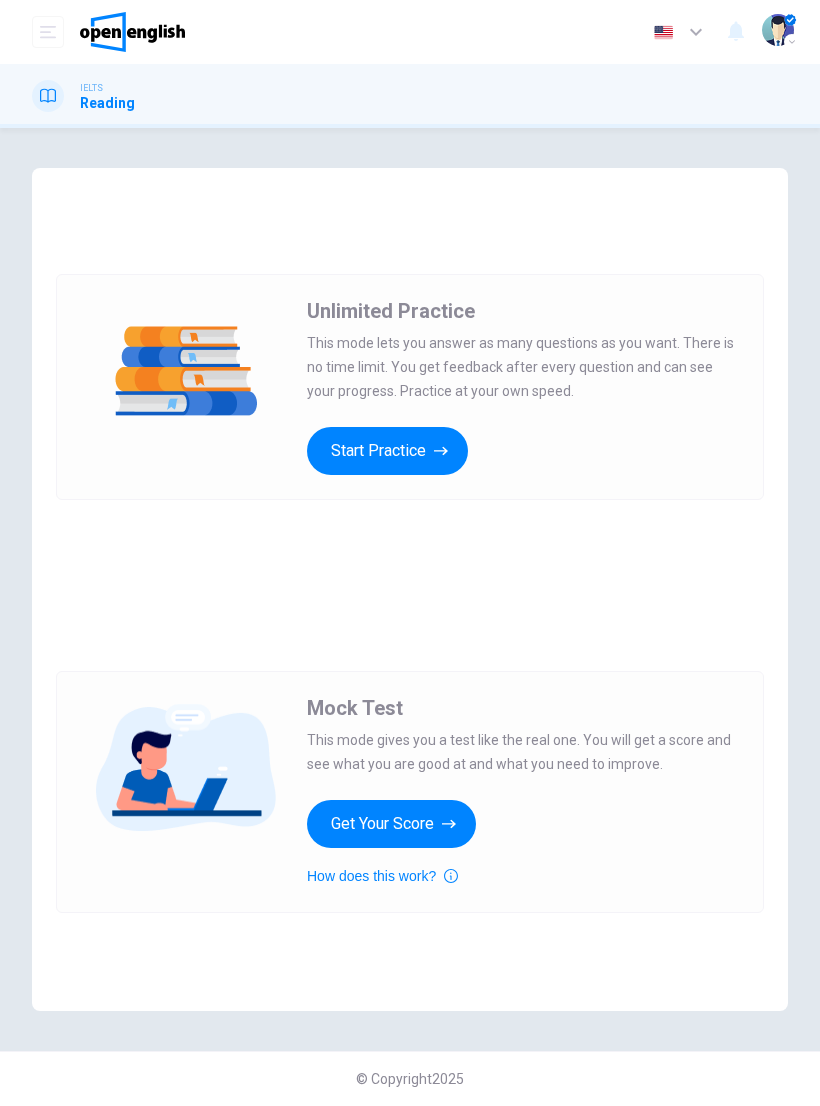 scroll, scrollTop: 0, scrollLeft: 0, axis: both 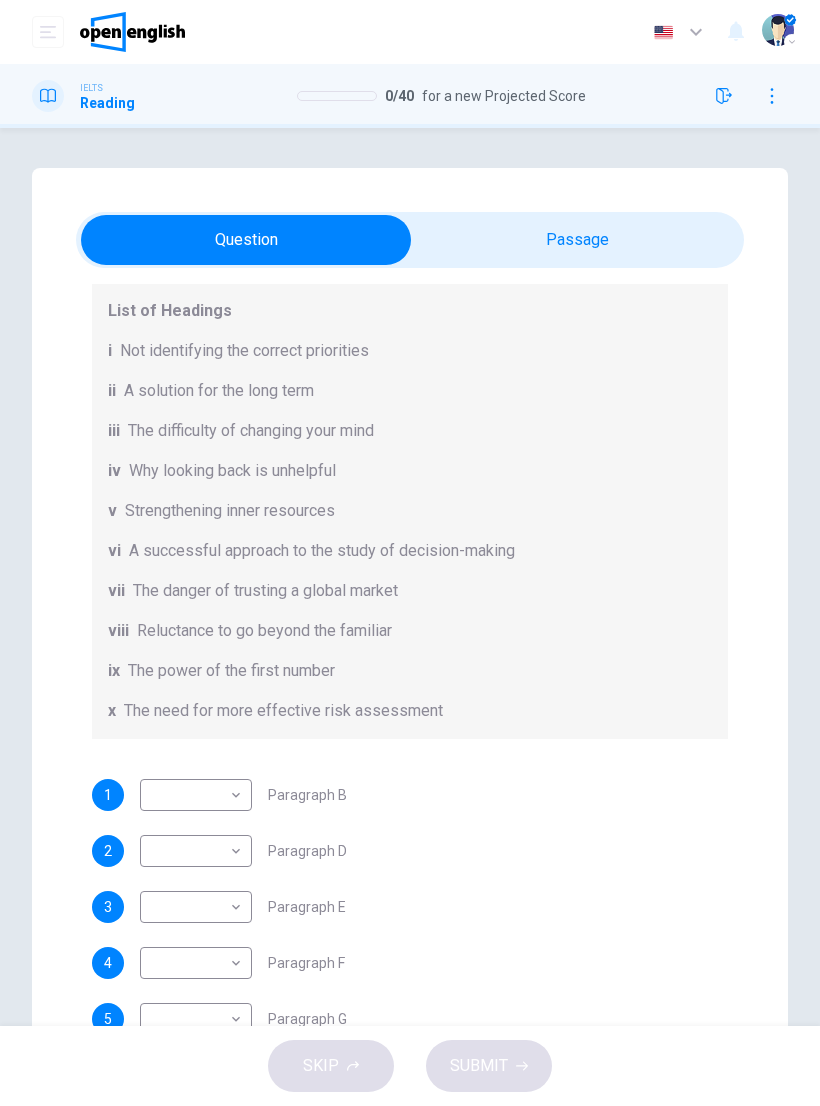 click on "This site uses cookies, as explained in our  Privacy Policy . If you agree to the use of cookies, please click the Accept button and continue to browse our site.   Privacy Policy Accept Dashboard Practice Analysis English ** ​ [PERSON_NAME] IELTS Reading 0 / 40 for a new Projected Score 0 / 40 Questions 1 - 6 Reading Passage 1 has nine paragraphs  A-I
Choose the correct heading for Paragraphs  B  and  D-H  from the list of headings below.
Write the correct number  (i-xi)  in the boxes below. List of Headings i Not identifying the correct priorities ii A solution for the long term iii The difficulty of changing your mind iv Why looking back is unhelpful v Strengthening inner resources vi A successful approach to the study of decision-making vii The danger of trusting a global market viii Reluctance to go beyond the familiar ix The power of the first number x The need for more effective risk assessment 1 ​ ​ Paragraph B 2 ​ ​ Paragraph D 3 ​ ​ Paragraph E 4 ​ ​ Paragraph F 5 ​ ​ Paragraph G" at bounding box center (410, 553) 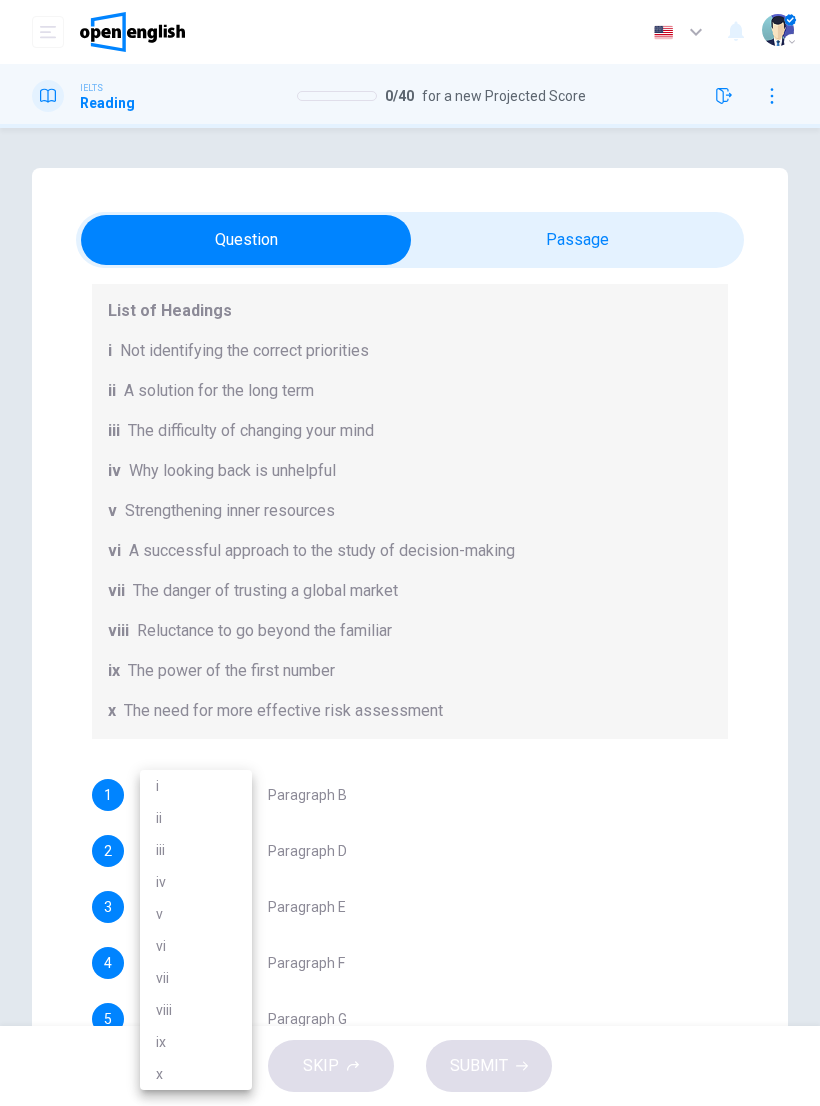 click on "vi" at bounding box center (196, 946) 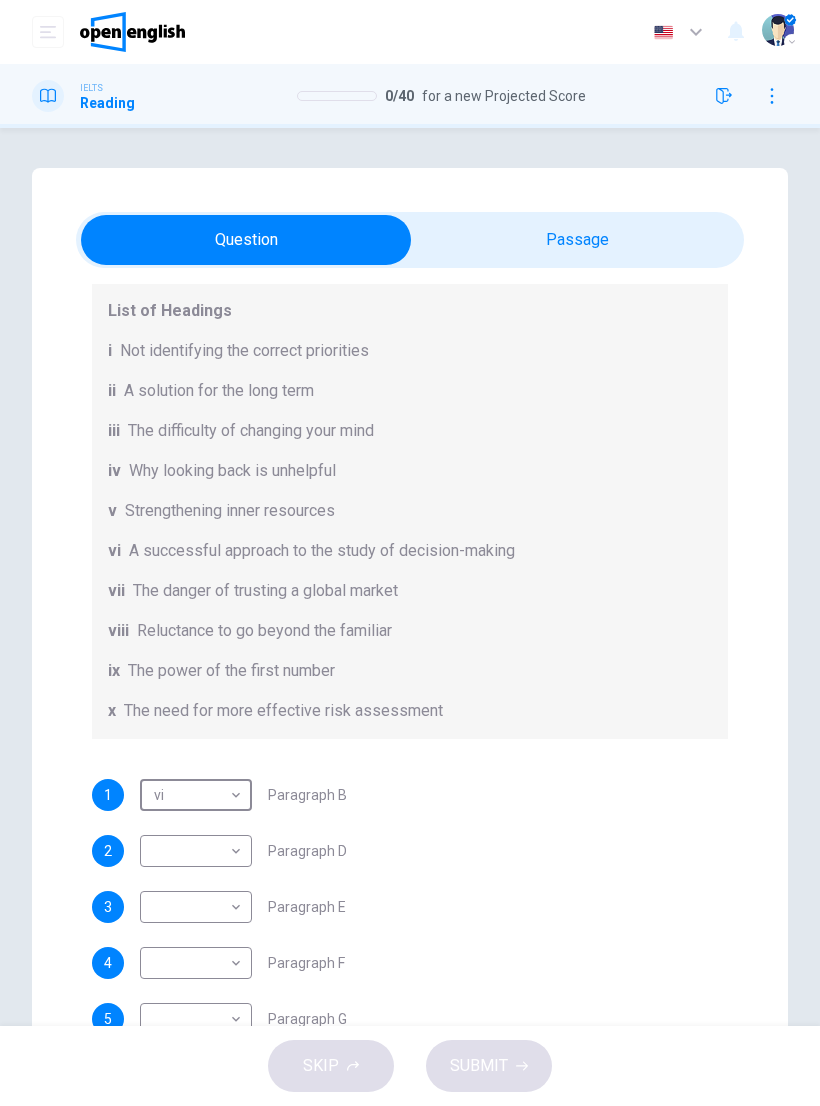 click on "This site uses cookies, as explained in our  Privacy Policy . If you agree to the use of cookies, please click the Accept button and continue to browse our site.   Privacy Policy Accept Dashboard Practice Analysis English ** ​ [PERSON_NAME] IELTS Reading 0 / 40 for a new Projected Score 0 / 40 Questions 1 - 6 Reading Passage 1 has nine paragraphs  A-I
Choose the correct heading for Paragraphs  B  and  D-H  from the list of headings below.
Write the correct number  (i-xi)  in the boxes below. List of Headings i Not identifying the correct priorities ii A solution for the long term iii The difficulty of changing your mind iv Why looking back is unhelpful v Strengthening inner resources vi A successful approach to the study of decision-making vii The danger of trusting a global market viii Reluctance to go beyond the familiar ix The power of the first number x The need for more effective risk assessment 1 vi ** ​ Paragraph B 2 ​ ​ Paragraph D 3 ​ ​ Paragraph E 4 ​ ​ Paragraph F 5 ​ ​ 6 ​ ​" at bounding box center (410, 553) 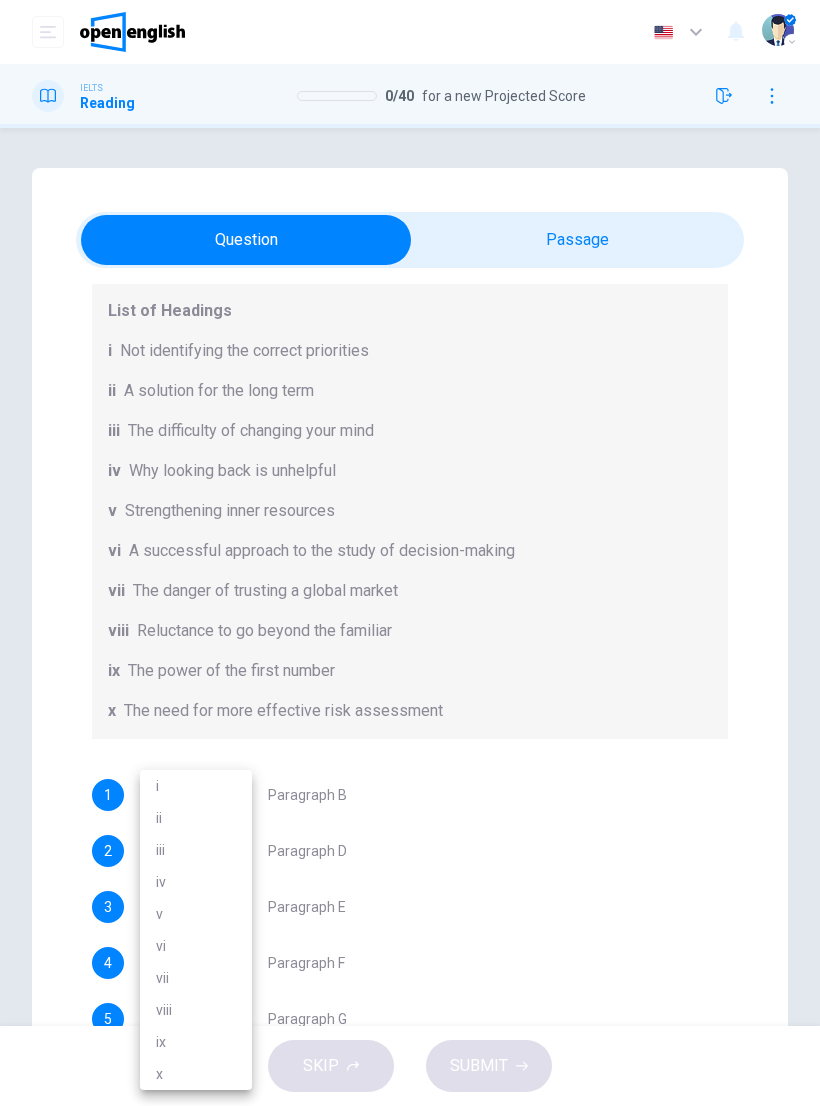 click on "ix" at bounding box center (196, 1042) 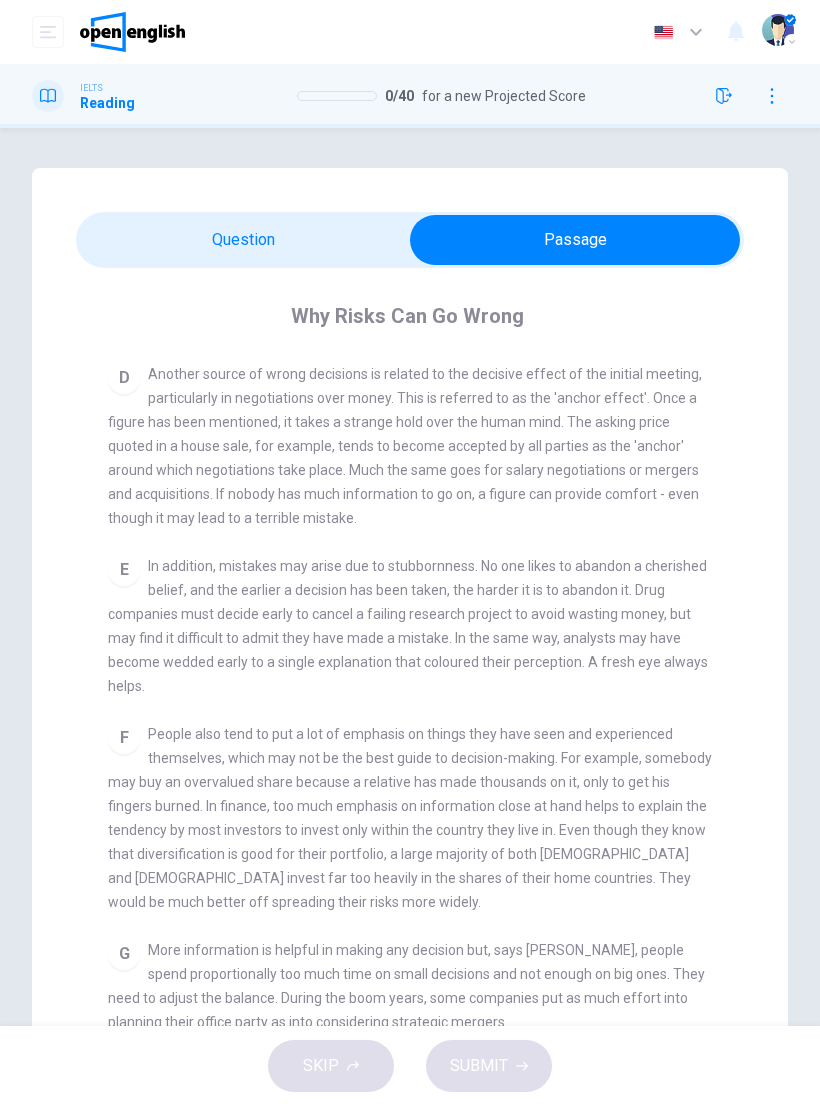 scroll, scrollTop: 1093, scrollLeft: 0, axis: vertical 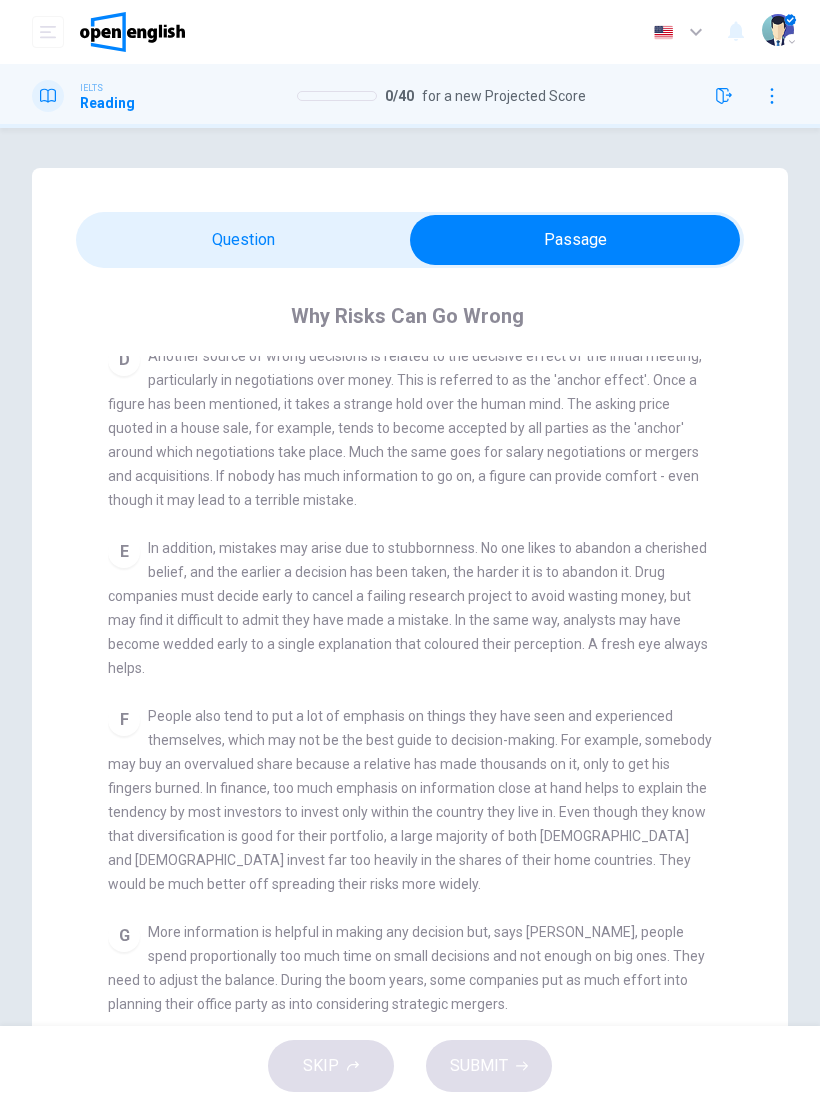 click on "In addition, mistakes may arise due to stubbornness. No one likes to abandon a cherished belief, and the earlier a decision has been taken, the harder it is to abandon it. Drug companies must decide early to cancel a failing research project to avoid wasting money, but may find it difficult to admit they have made a mistake. In the same way, analysts may have become wedded early to a single explanation that coloured their perception. A fresh eye always helps." at bounding box center [408, 608] 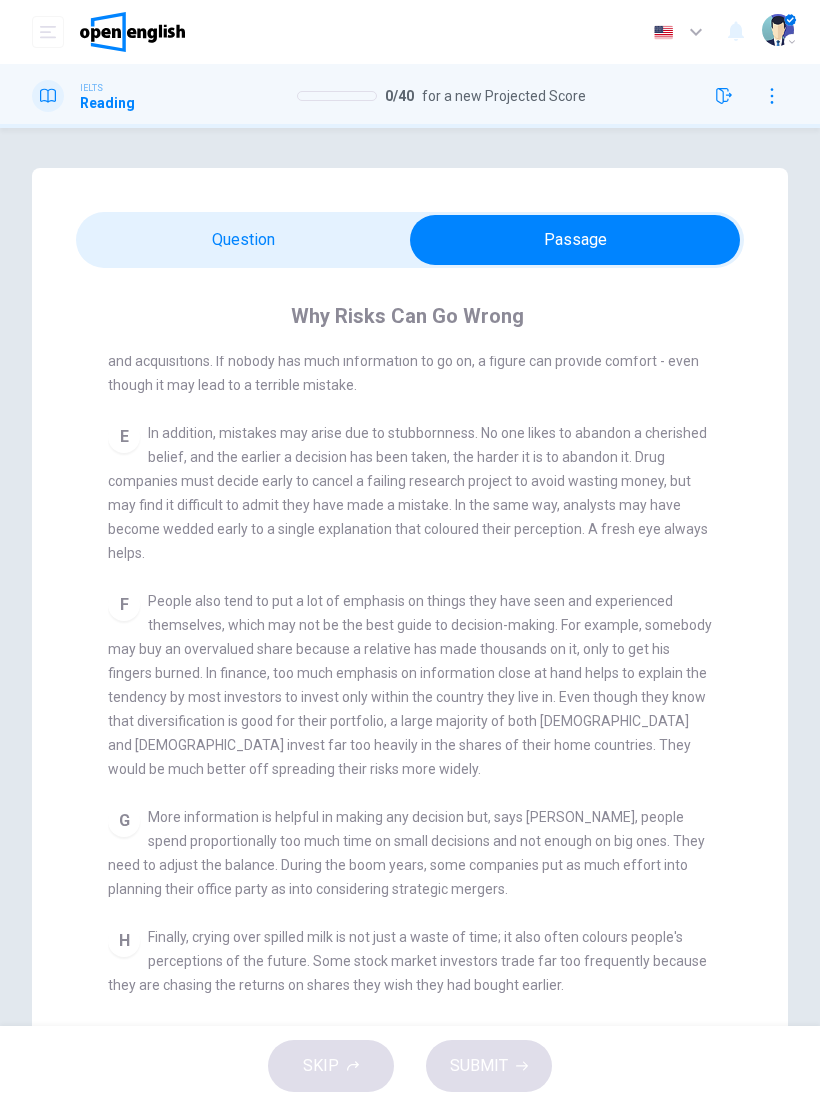 scroll, scrollTop: 1209, scrollLeft: 0, axis: vertical 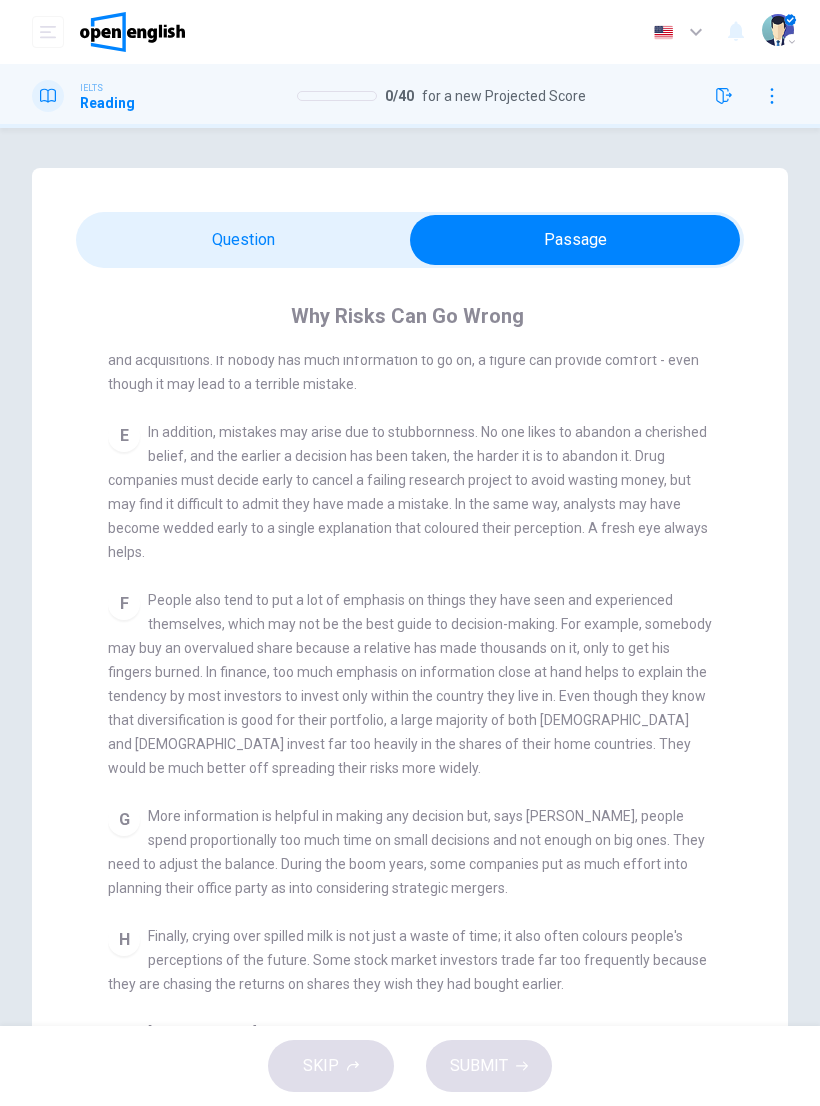 click on "Why Risks Can Go Wrong CLICK TO ZOOM Click to Zoom A People make terrible decisions about the future. The evidence is all around, from their investments in the stock markets to the way they run their businesses. In fact, people are consistently bad at dealing with uncertainty, underestimating some kinds of risk and overestimating others. Surely there must be a better way than using intuition? B C D Another source of wrong decisions is related to the decisive effect of the initial meeting, particularly in negotiations over money. This is referred to as the 'anchor effect'. Once a figure has been mentioned, it takes a strange hold over the human mind. The asking price quoted in a house sale, for example, tends to become accepted by all parties as the 'anchor' around which negotiations take place. Much the same goes for salary negotiations or mergers and acquisitions. If nobody has much information to go on, a figure can provide comfort - even though it may lead to a terrible mistake. E F G H I" at bounding box center [410, 686] 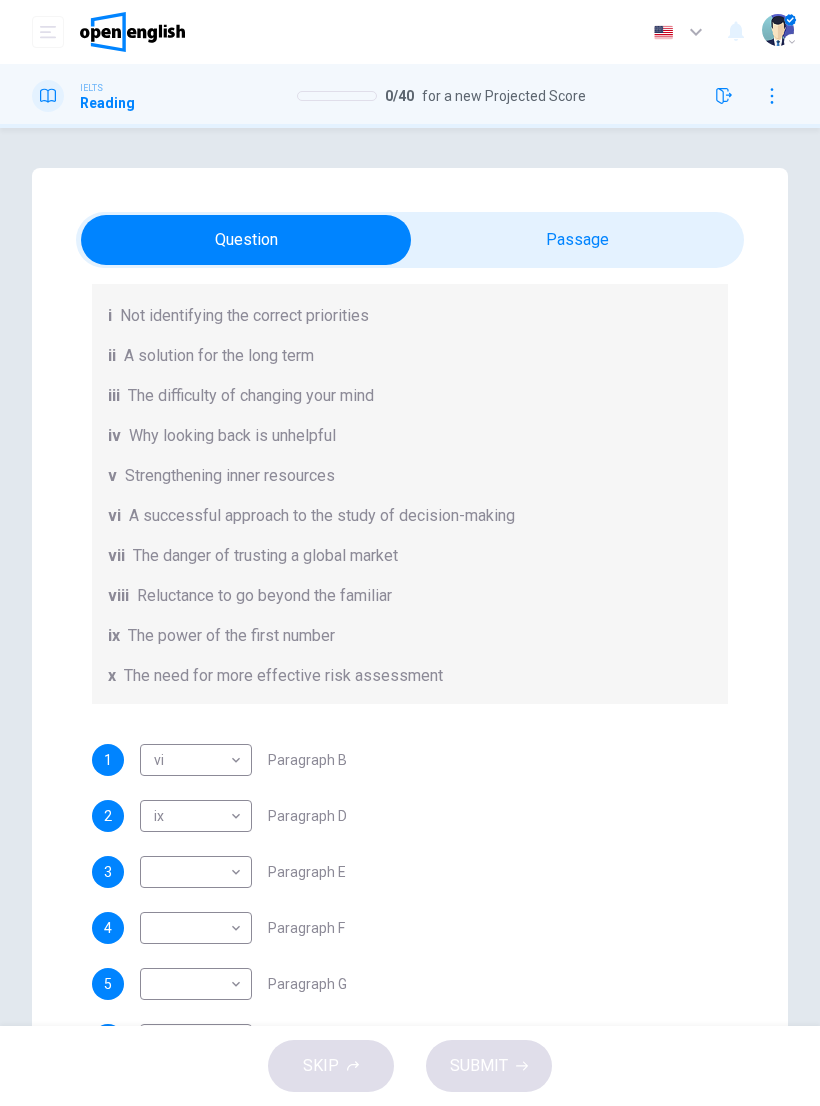 scroll, scrollTop: 244, scrollLeft: 0, axis: vertical 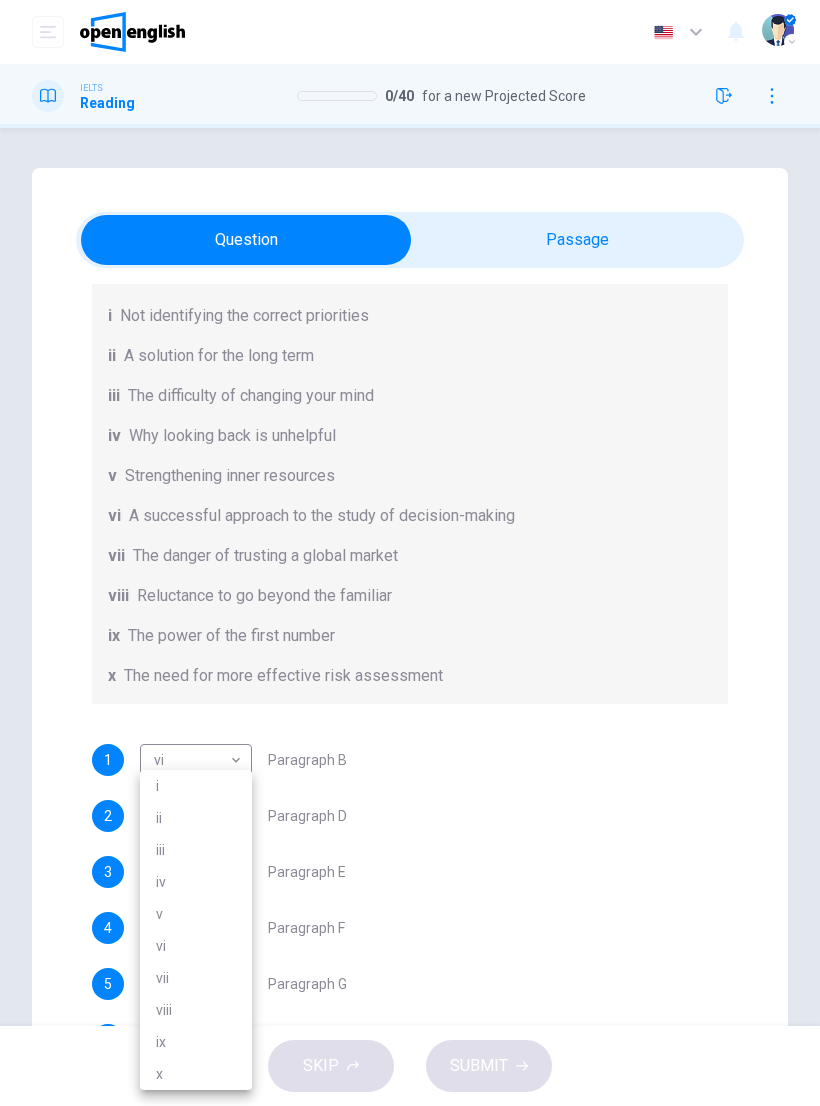 click on "iii" at bounding box center [196, 850] 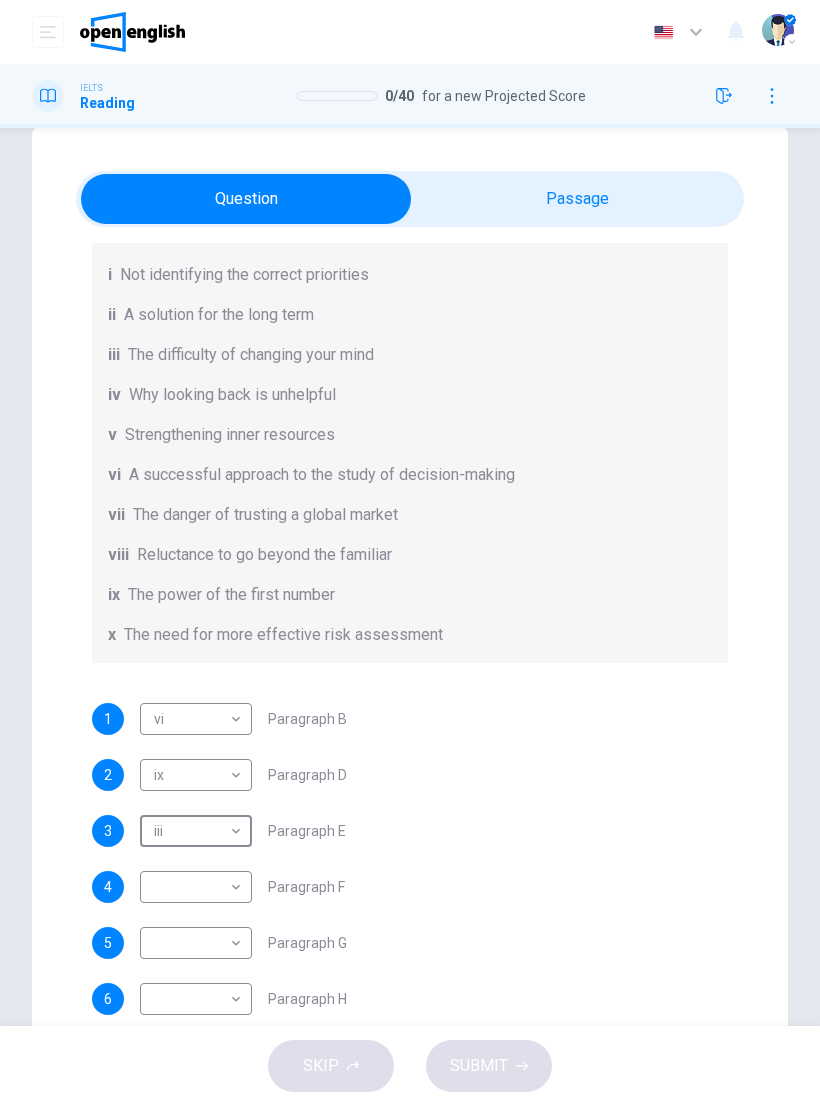 scroll, scrollTop: 44, scrollLeft: 0, axis: vertical 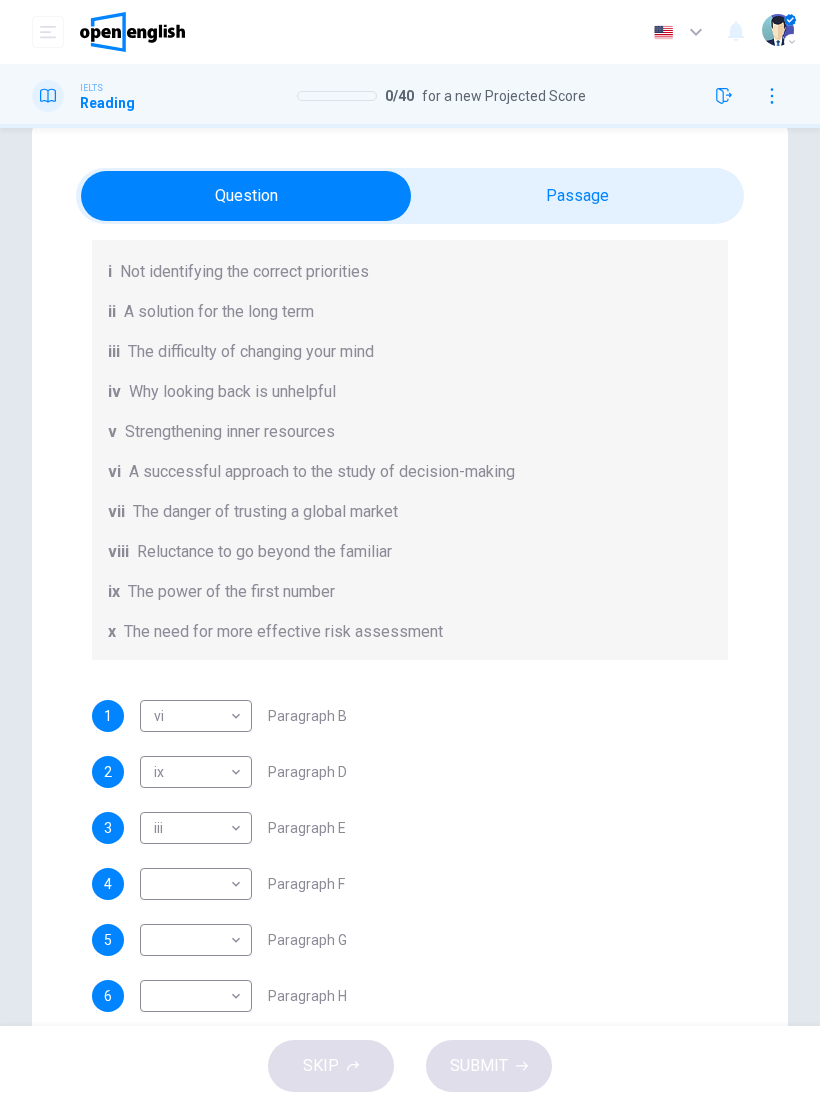 click on "This site uses cookies, as explained in our  Privacy Policy . If you agree to the use of cookies, please click the Accept button and continue to browse our site.   Privacy Policy Accept Dashboard Practice Analysis English ** ​ [PERSON_NAME] IELTS Reading 0 / 40 for a new Projected Score 0 / 40 Questions 1 - 6 Reading Passage 1 has nine paragraphs  A-I
Choose the correct heading for Paragraphs  B  and  D-H  from the list of headings below.
Write the correct number  (i-xi)  in the boxes below. List of Headings i Not identifying the correct priorities ii A solution for the long term iii The difficulty of changing your mind iv Why looking back is unhelpful v Strengthening inner resources vi A successful approach to the study of decision-making vii The danger of trusting a global market viii Reluctance to go beyond the familiar ix The power of the first number x The need for more effective risk assessment 1 vi ** ​ Paragraph B 2 ix ** ​ Paragraph D 3 iii *** ​ Paragraph E 4 ​ ​ Paragraph F 5 ​ ​ 6 A" at bounding box center (410, 553) 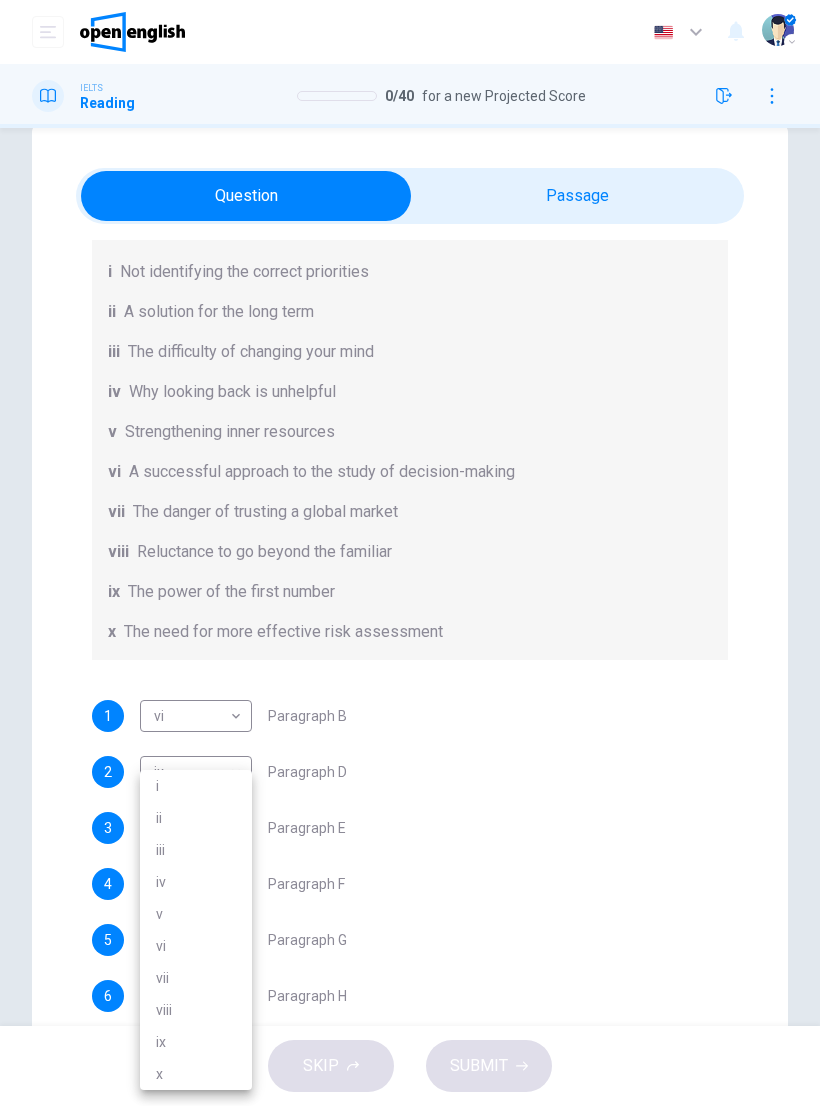 click on "viii" at bounding box center [196, 1010] 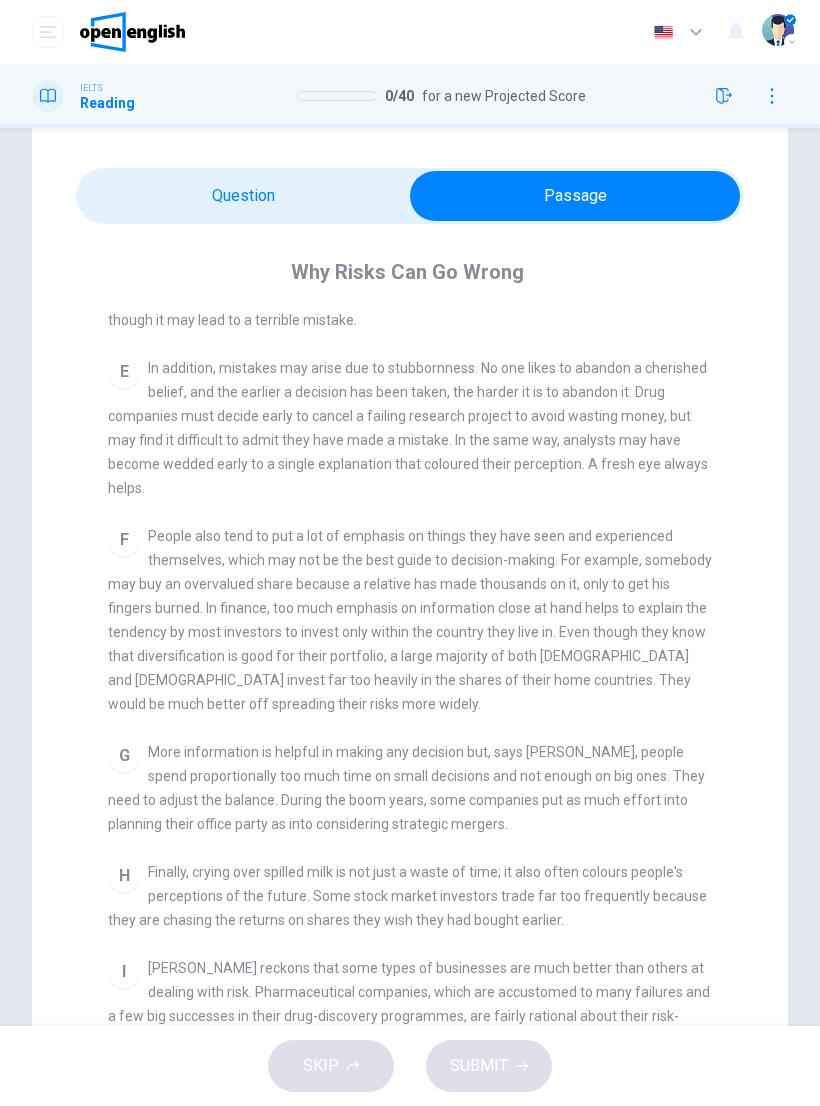 scroll, scrollTop: 1228, scrollLeft: 0, axis: vertical 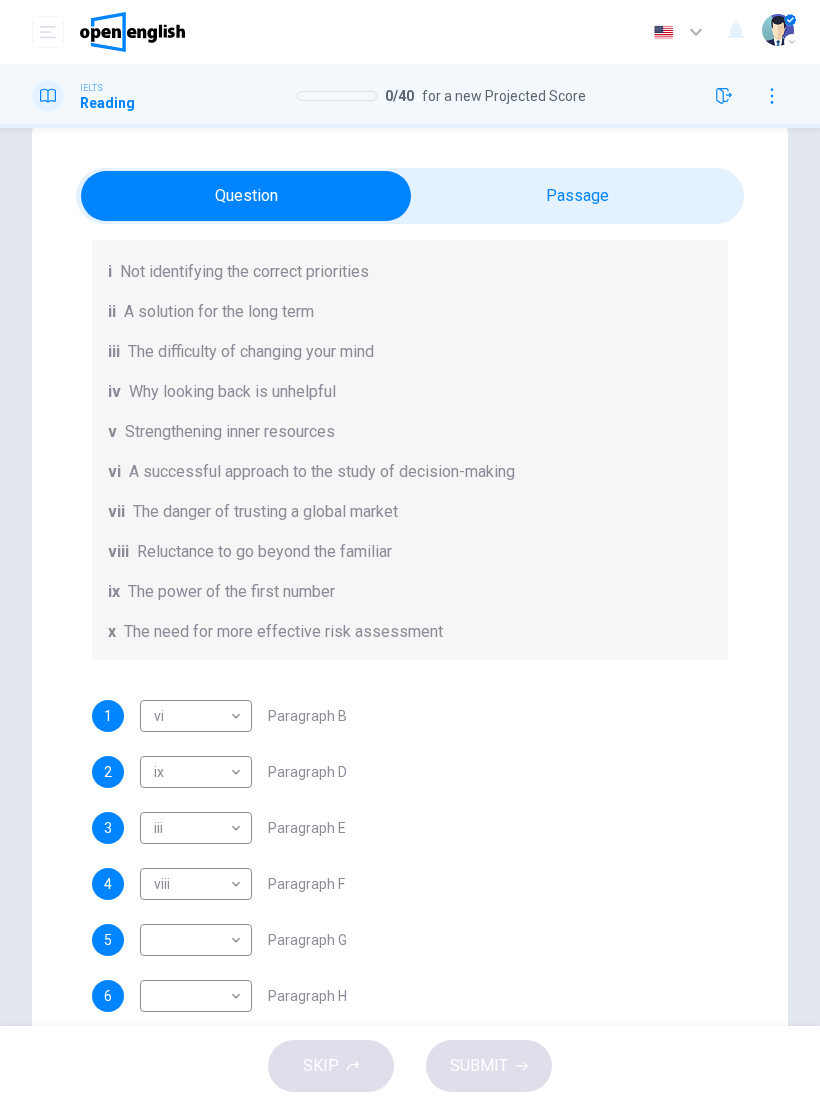 click on "This site uses cookies, as explained in our  Privacy Policy . If you agree to the use of cookies, please click the Accept button and continue to browse our site.   Privacy Policy Accept Dashboard Practice Analysis English ** ​ [PERSON_NAME] IELTS Reading 0 / 40 for a new Projected Score 0 / 40 Questions 1 - 6 Reading Passage 1 has nine paragraphs  A-I
Choose the correct heading for Paragraphs  B  and  D-H  from the list of headings below.
Write the correct number  (i-xi)  in the boxes below. List of Headings i Not identifying the correct priorities ii A solution for the long term iii The difficulty of changing your mind iv Why looking back is unhelpful v Strengthening inner resources vi A successful approach to the study of decision-making vii The danger of trusting a global market viii Reluctance to go beyond the familiar ix The power of the first number x The need for more effective risk assessment 1 vi ** ​ Paragraph B 2 ix ** ​ Paragraph D 3 iii *** ​ Paragraph E 4 viii **** ​ Paragraph F 5 ​ 6" at bounding box center (410, 553) 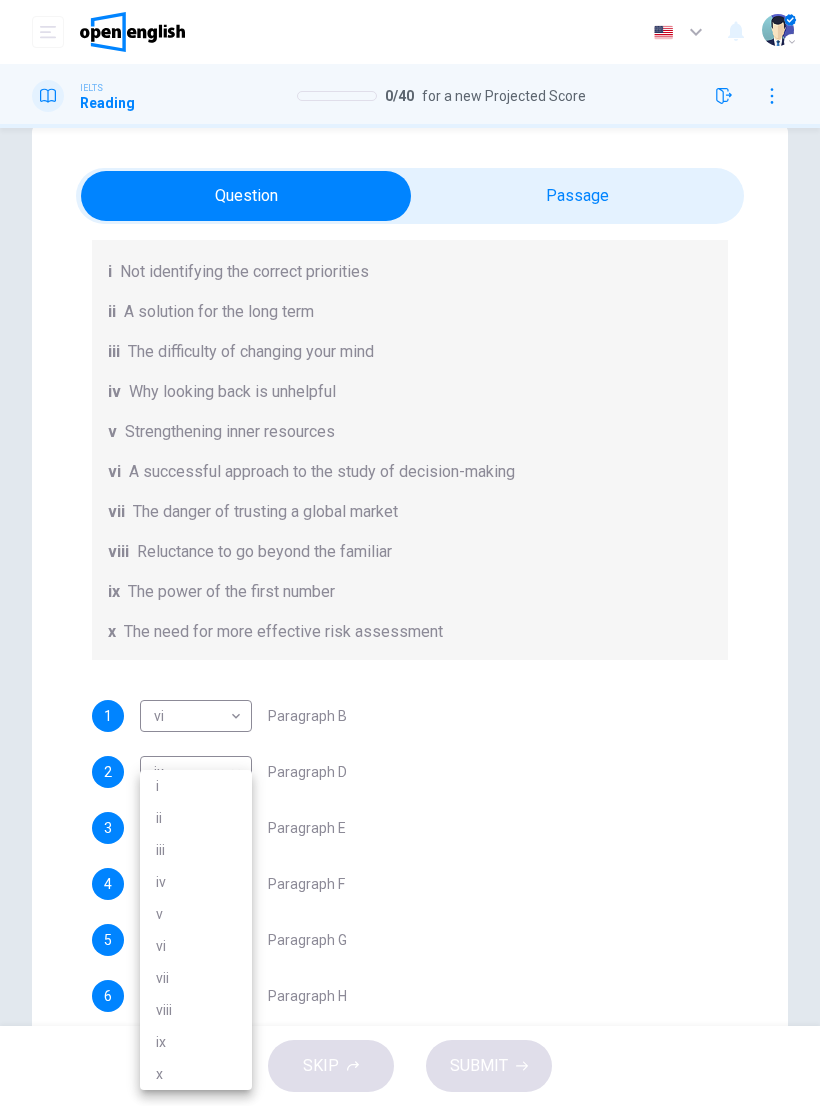 click on "i" at bounding box center [196, 786] 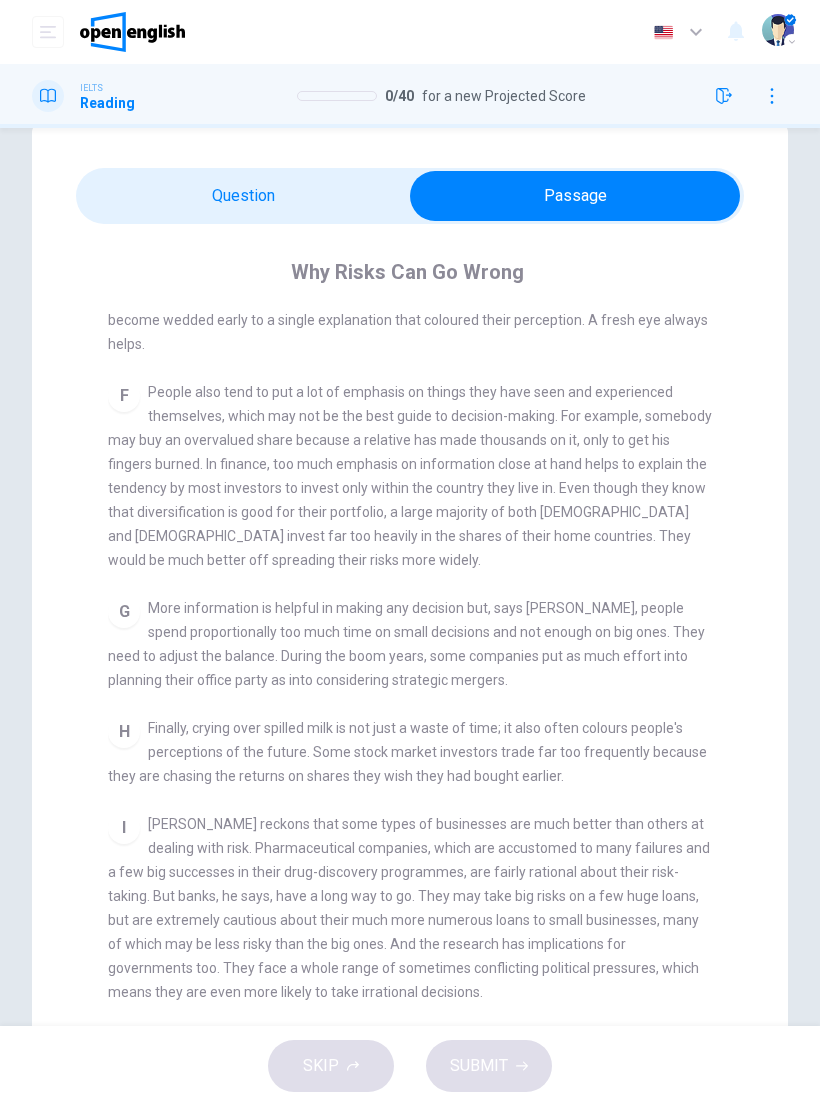 scroll, scrollTop: 1373, scrollLeft: 0, axis: vertical 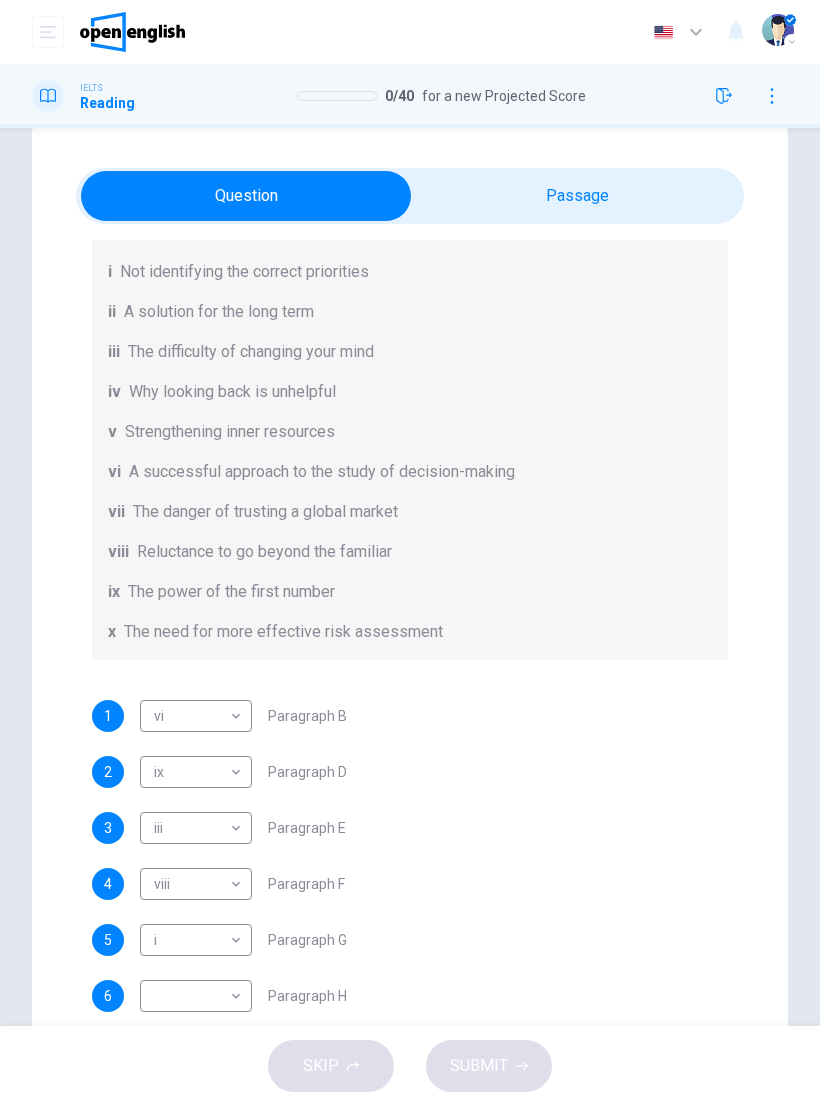click on "This site uses cookies, as explained in our  Privacy Policy . If you agree to the use of cookies, please click the Accept button and continue to browse our site.   Privacy Policy Accept Dashboard Practice Analysis English ** ​ [PERSON_NAME] IELTS Reading 0 / 40 for a new Projected Score 0 / 40 Questions 1 - 6 Reading Passage 1 has nine paragraphs  A-I
Choose the correct heading for Paragraphs  B  and  D-H  from the list of headings below.
Write the correct number  (i-xi)  in the boxes below. List of Headings i Not identifying the correct priorities ii A solution for the long term iii The difficulty of changing your mind iv Why looking back is unhelpful v Strengthening inner resources vi A successful approach to the study of decision-making vii The danger of trusting a global market viii Reluctance to go beyond the familiar ix The power of the first number x The need for more effective risk assessment 1 vi ** ​ Paragraph B 2 ix ** ​ Paragraph D 3 iii *** ​ Paragraph E 4 viii **** ​ Paragraph F 5 i * 6" at bounding box center [410, 553] 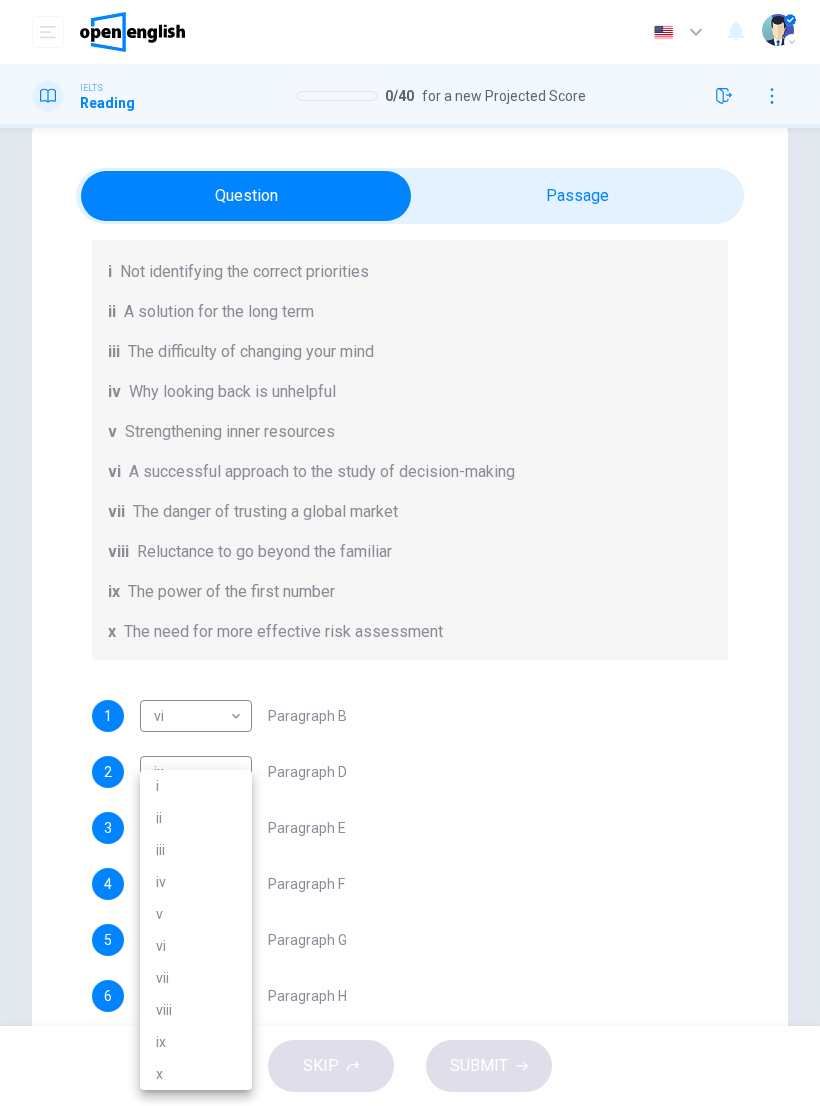 click on "v" at bounding box center (196, 914) 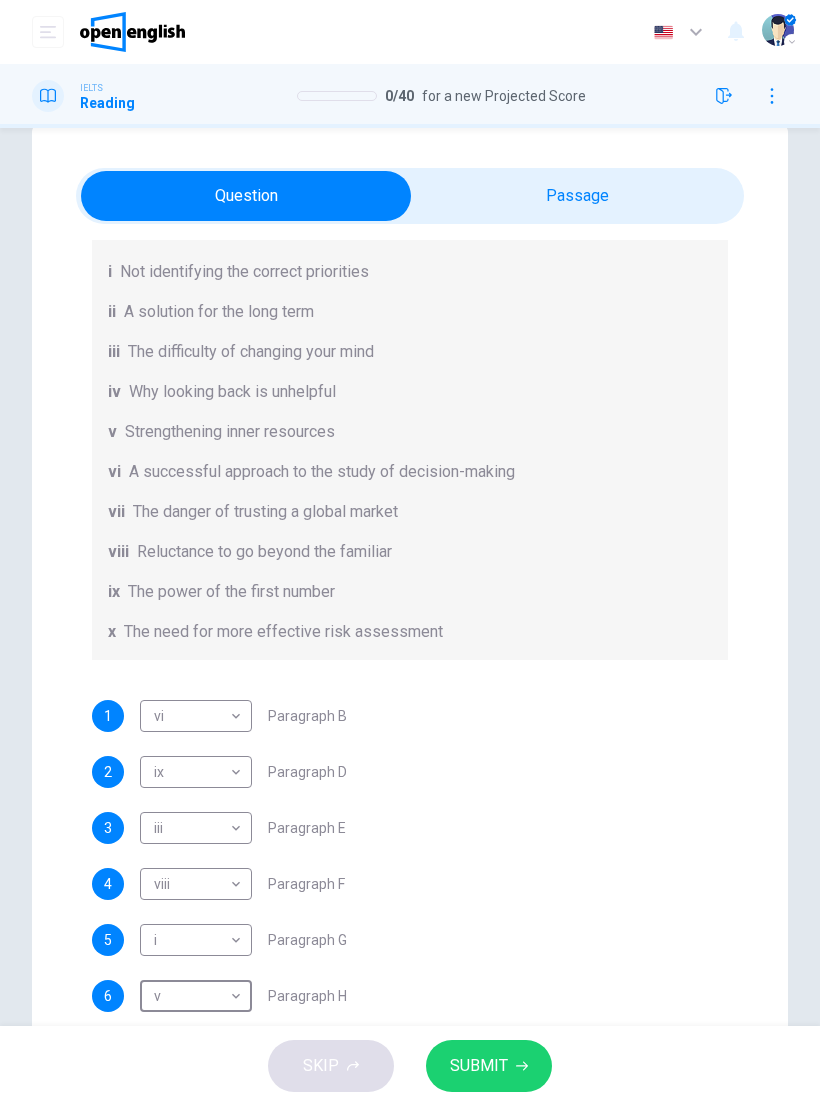 click on "SUBMIT" at bounding box center (479, 1066) 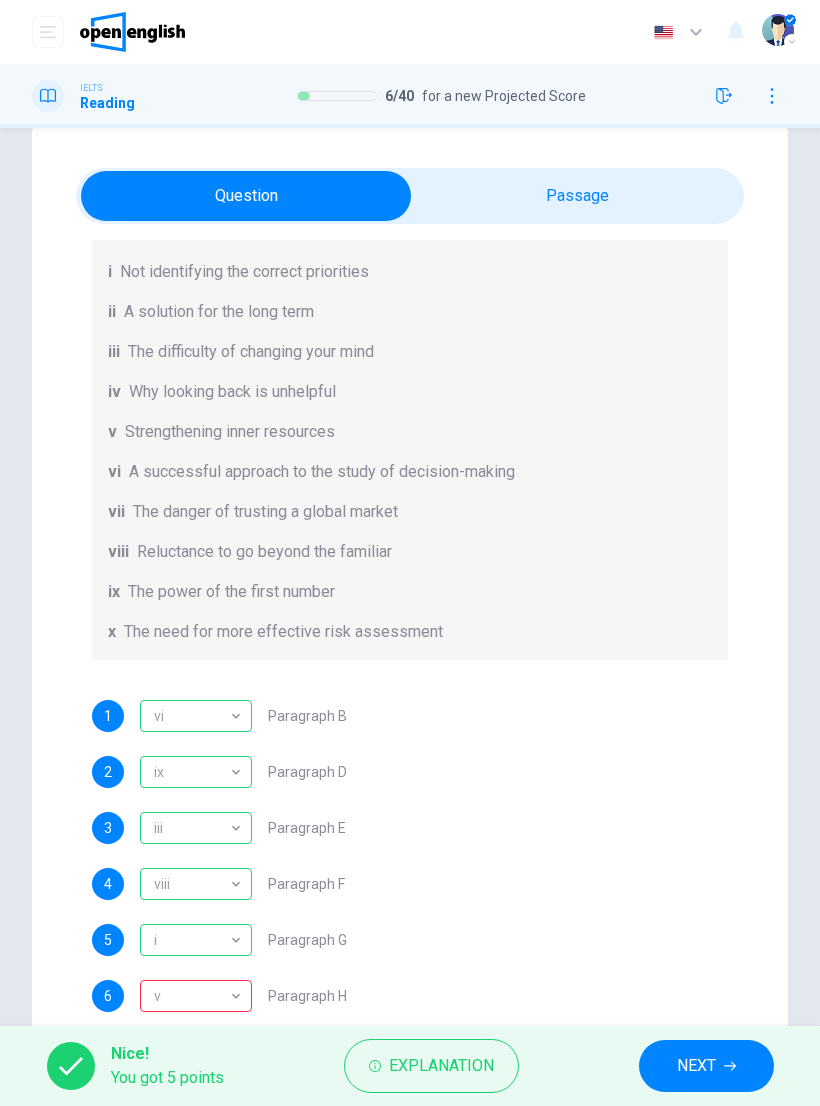 click on "v" at bounding box center (192, 996) 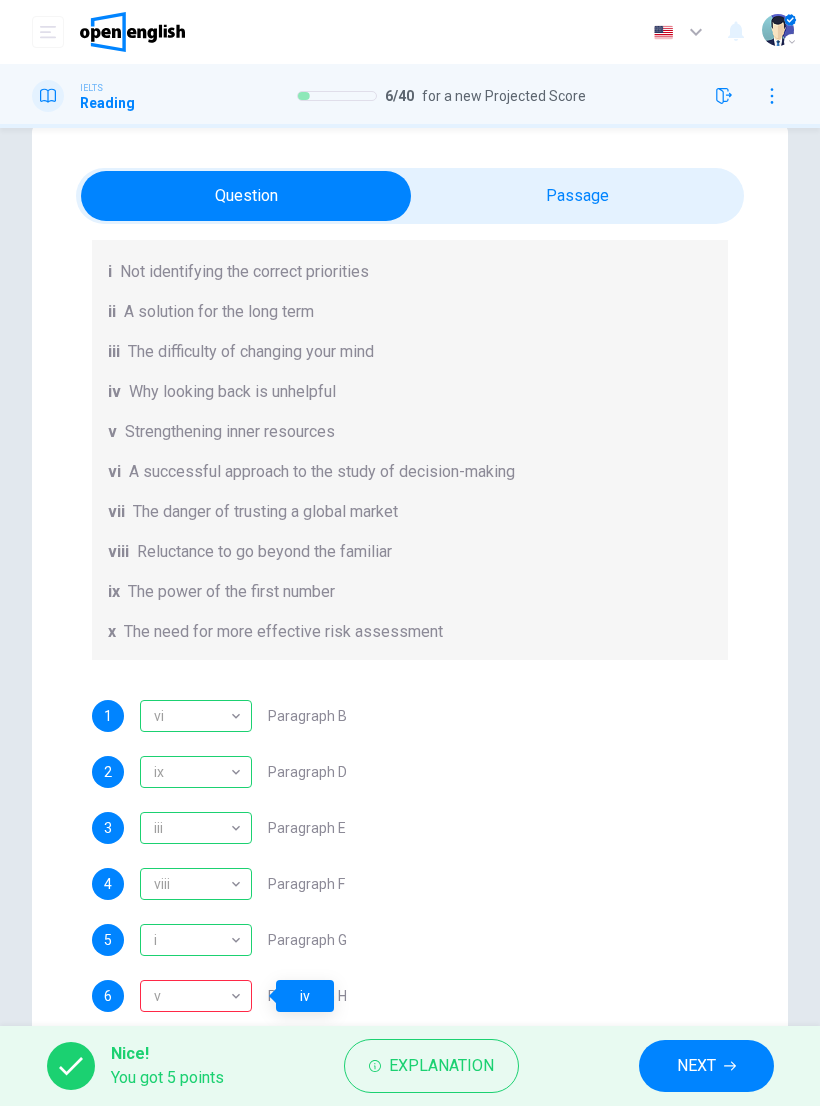 click on "v" at bounding box center [192, 996] 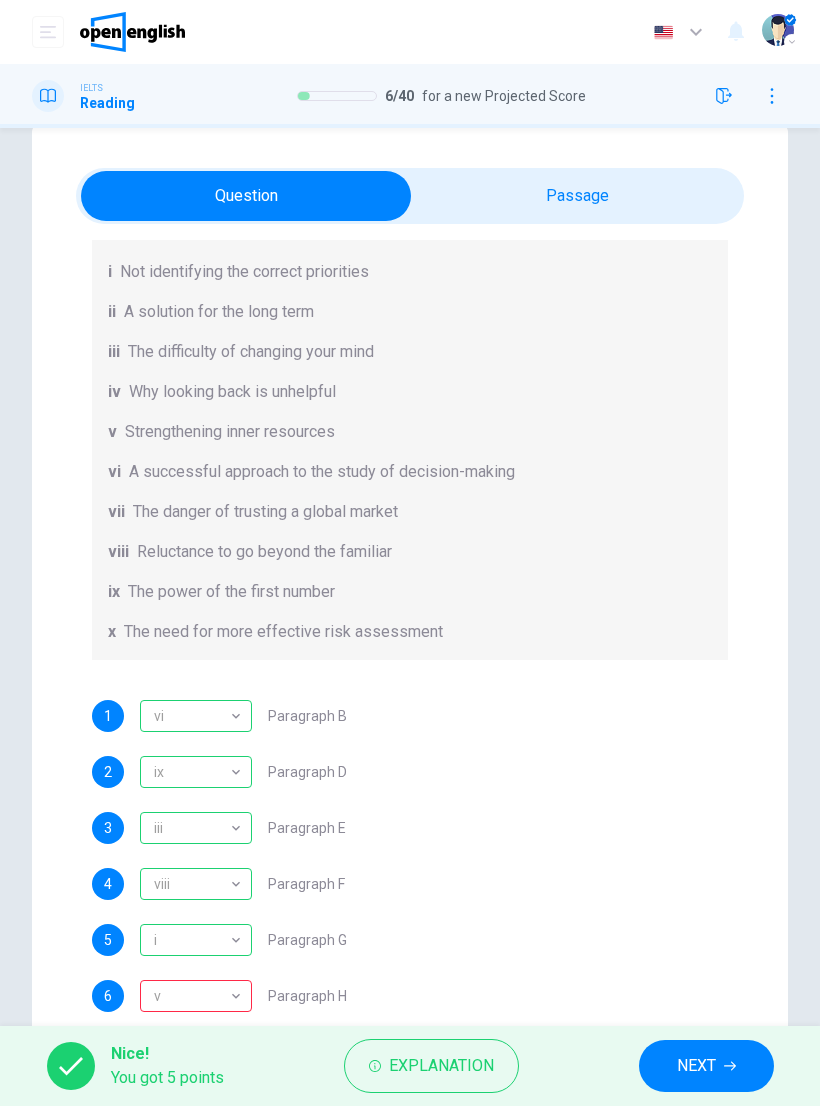click on "NEXT" at bounding box center [696, 1066] 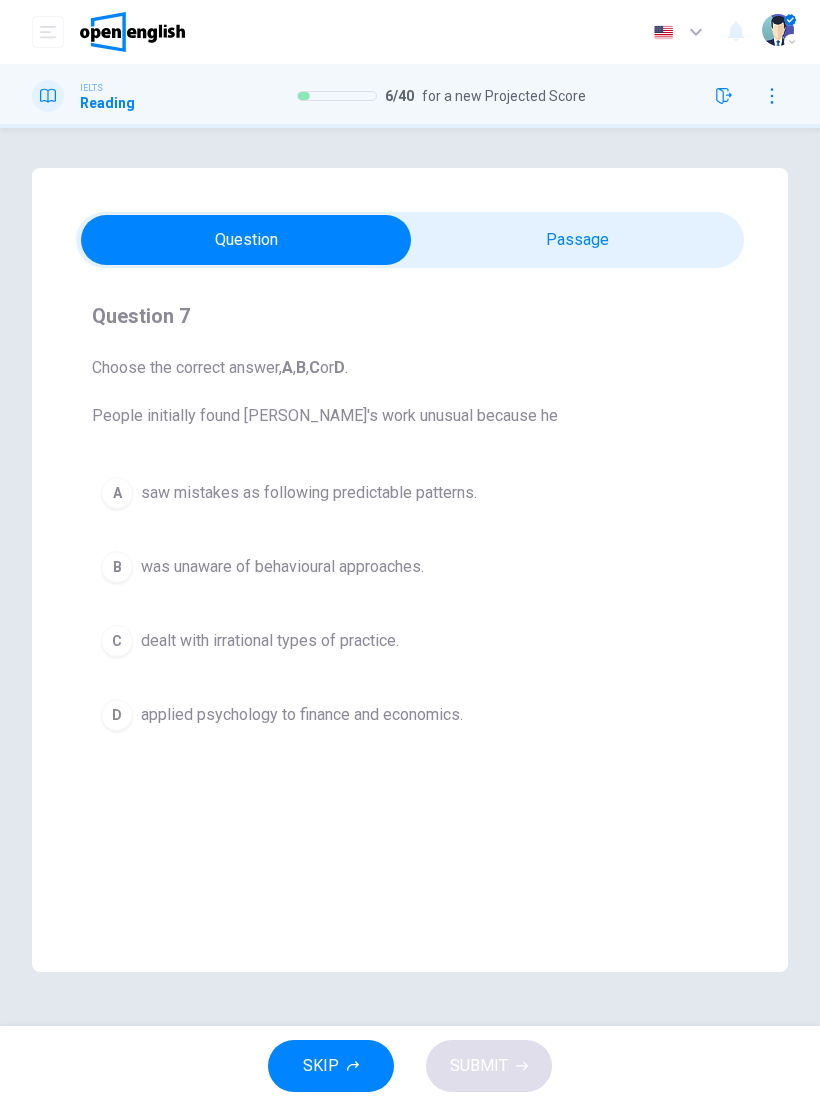 scroll, scrollTop: 0, scrollLeft: 0, axis: both 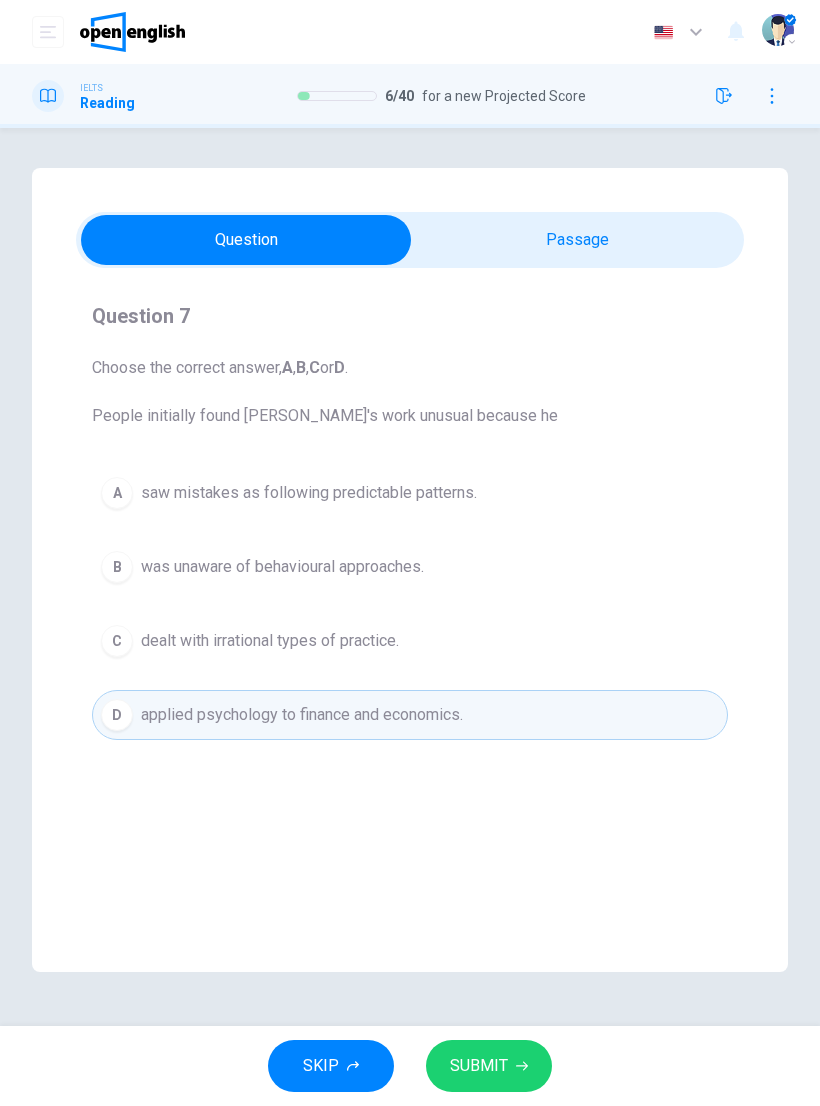 click on "SUBMIT" at bounding box center [479, 1066] 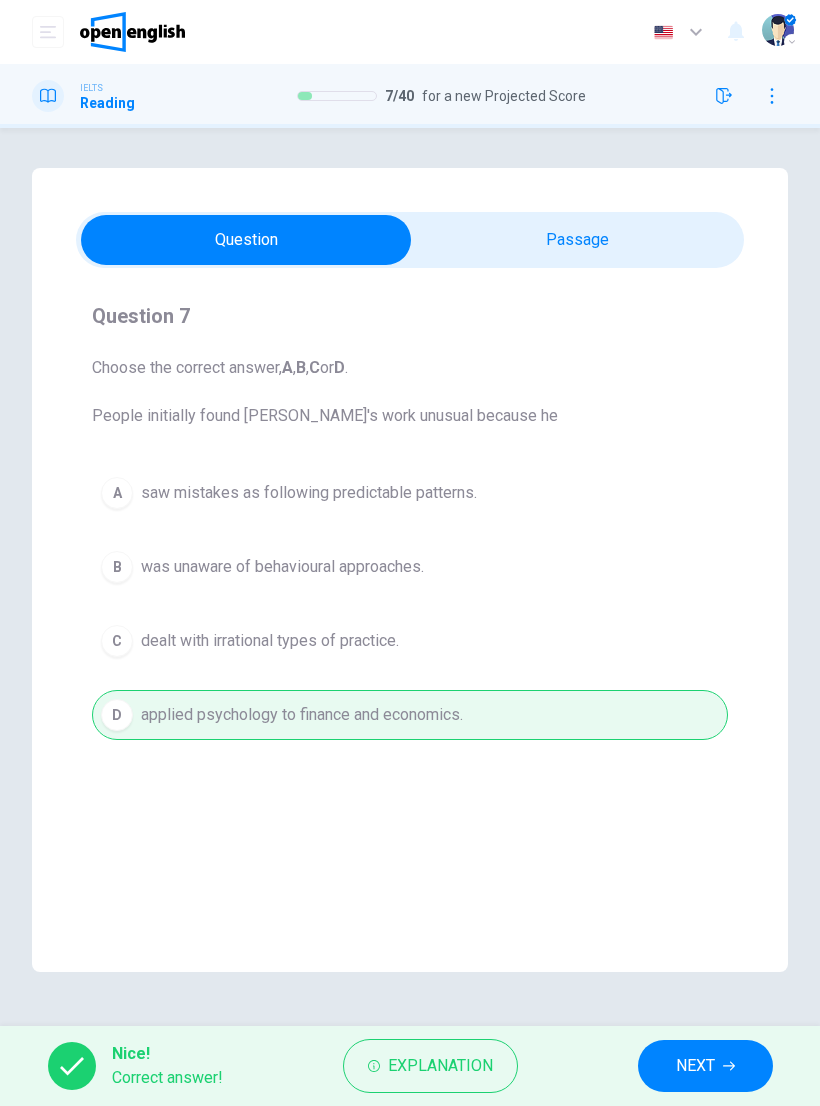 click on "NEXT" at bounding box center [695, 1066] 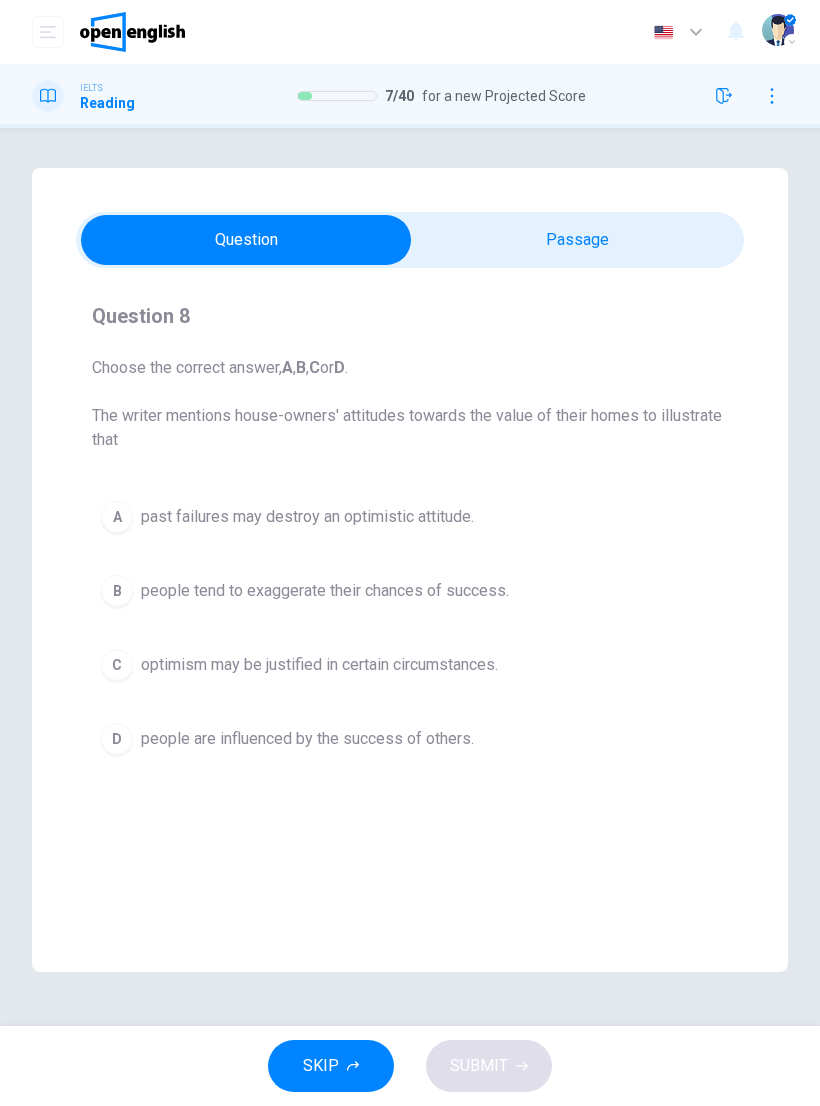 click on "B people tend to exaggerate their chances of success." at bounding box center (410, 591) 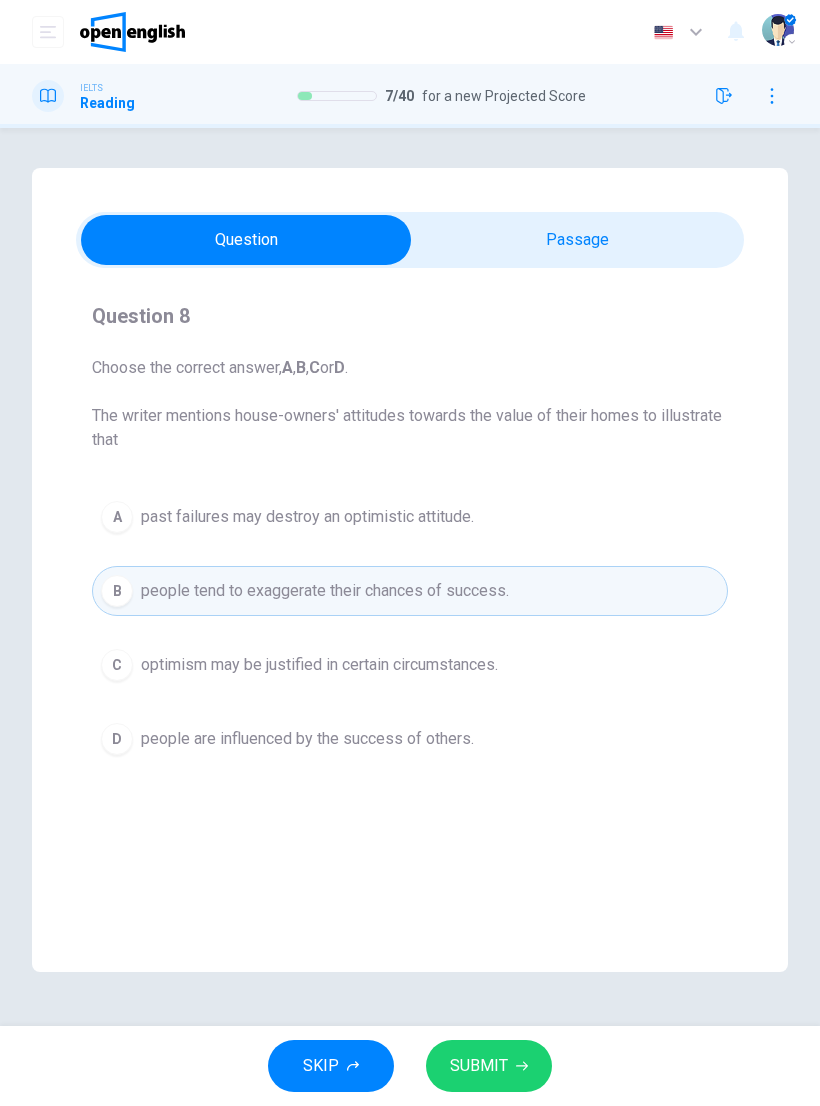 click on "SUBMIT" at bounding box center (489, 1066) 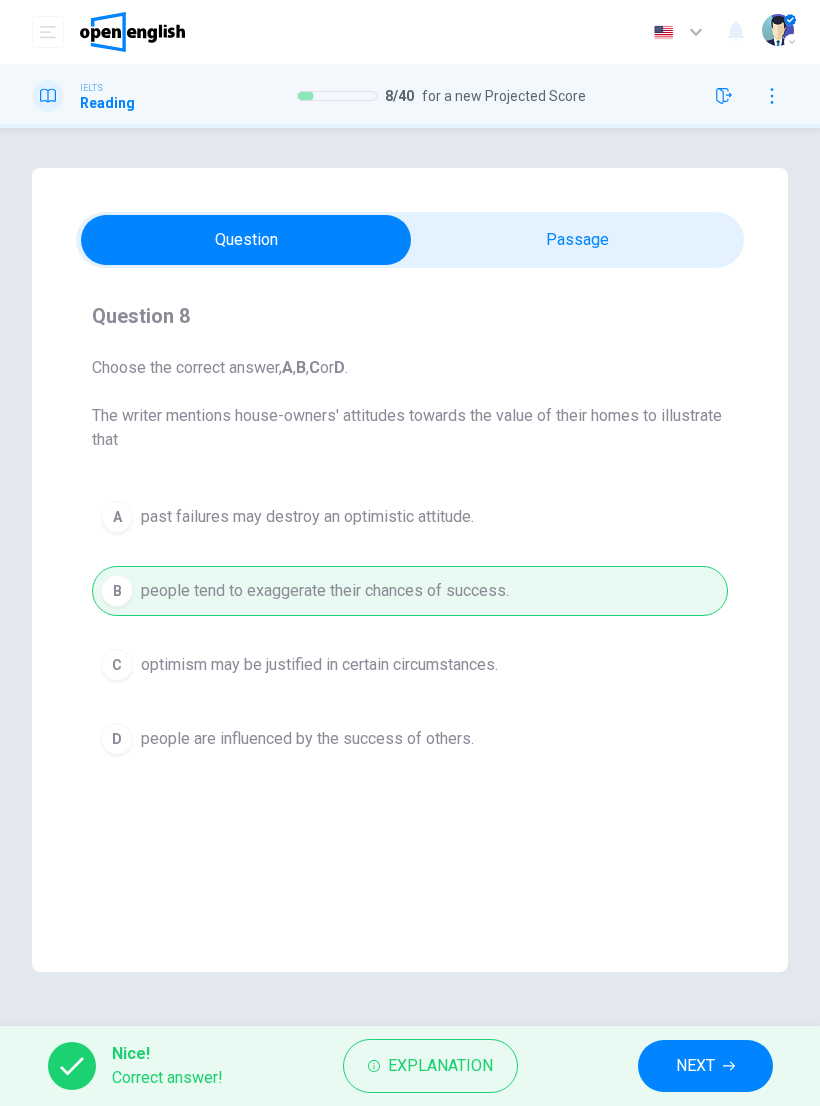 click on "NEXT" at bounding box center [705, 1066] 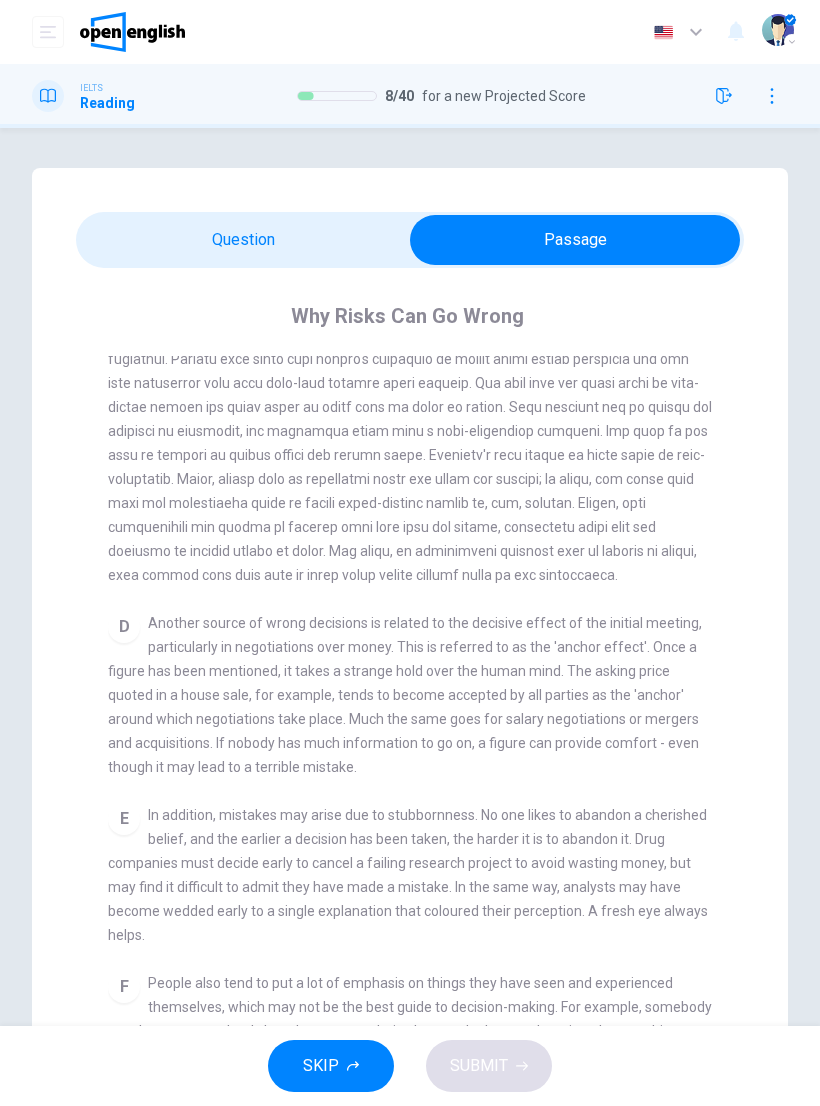 scroll, scrollTop: 827, scrollLeft: 0, axis: vertical 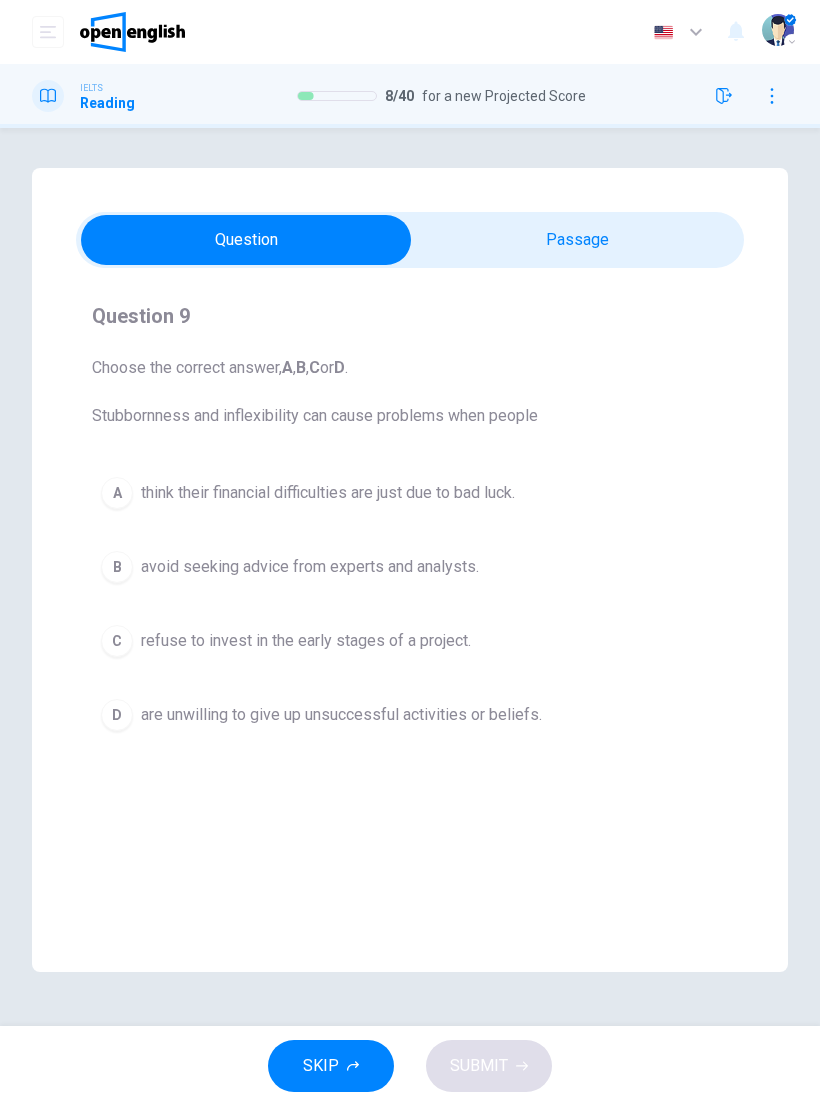 click on "are unwilling to give up unsuccessful activities or beliefs." at bounding box center [341, 715] 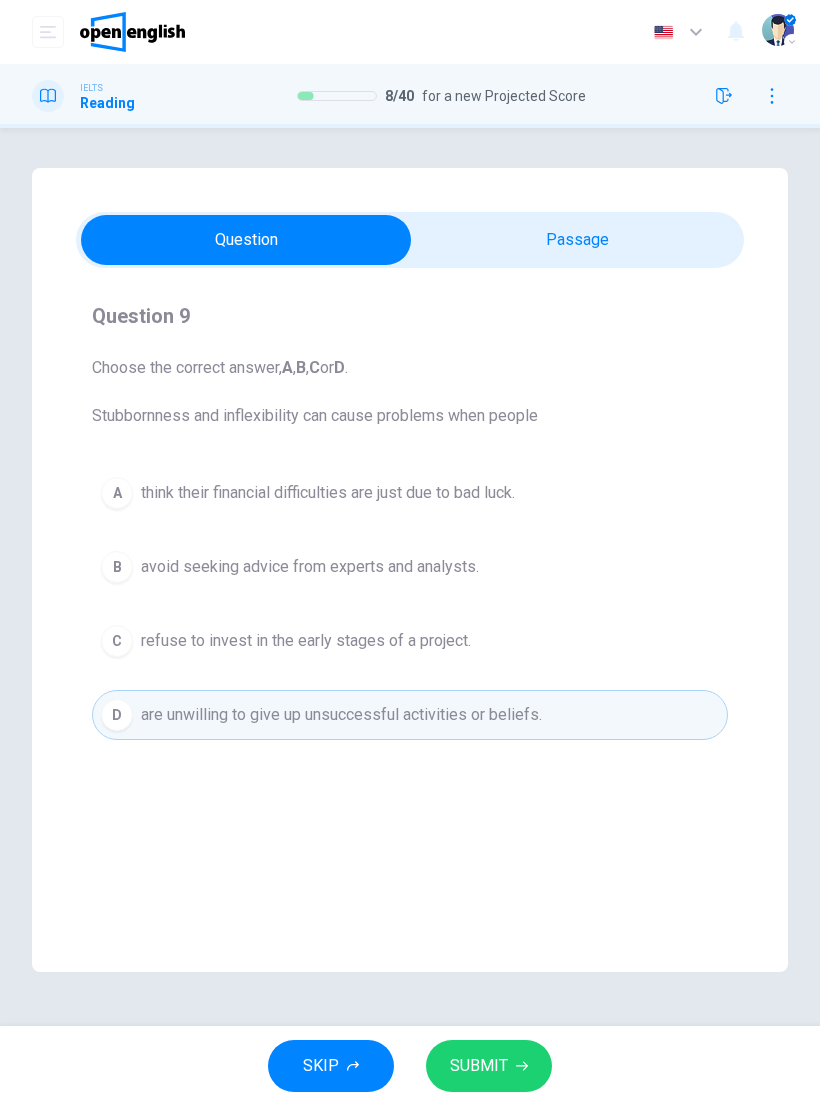 click on "SUBMIT" at bounding box center (479, 1066) 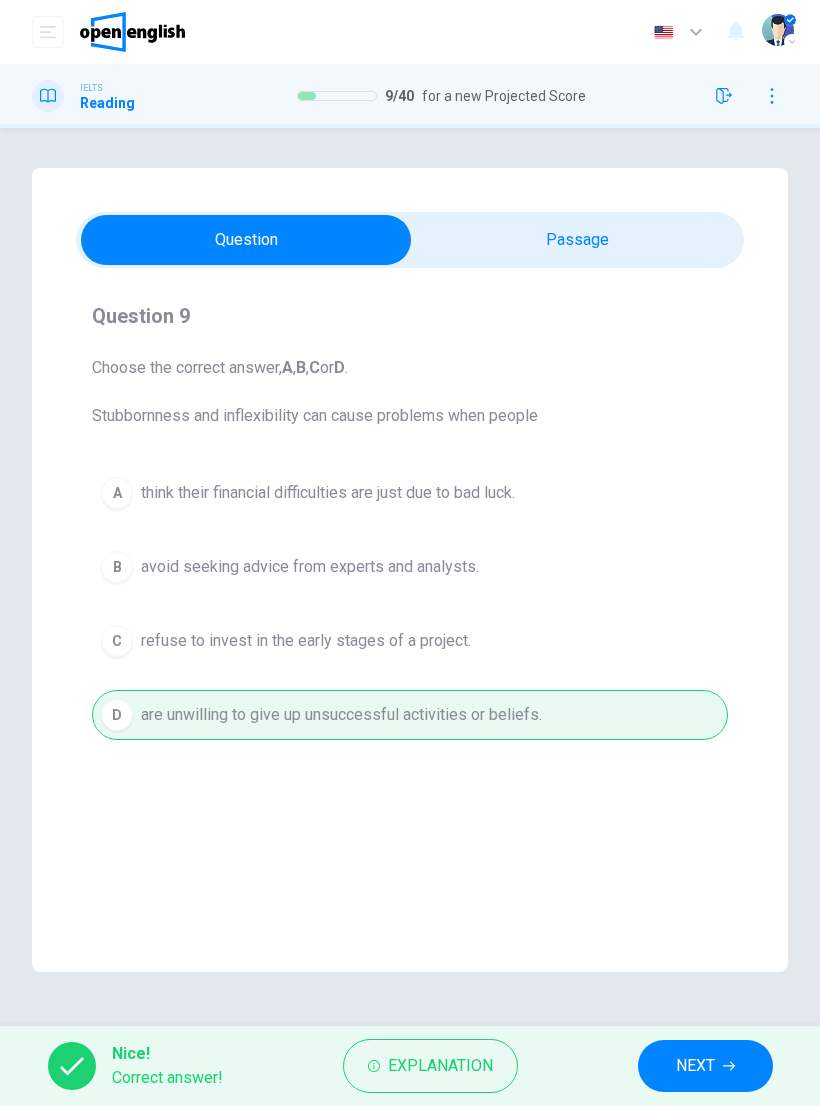 click on "NEXT" at bounding box center [705, 1066] 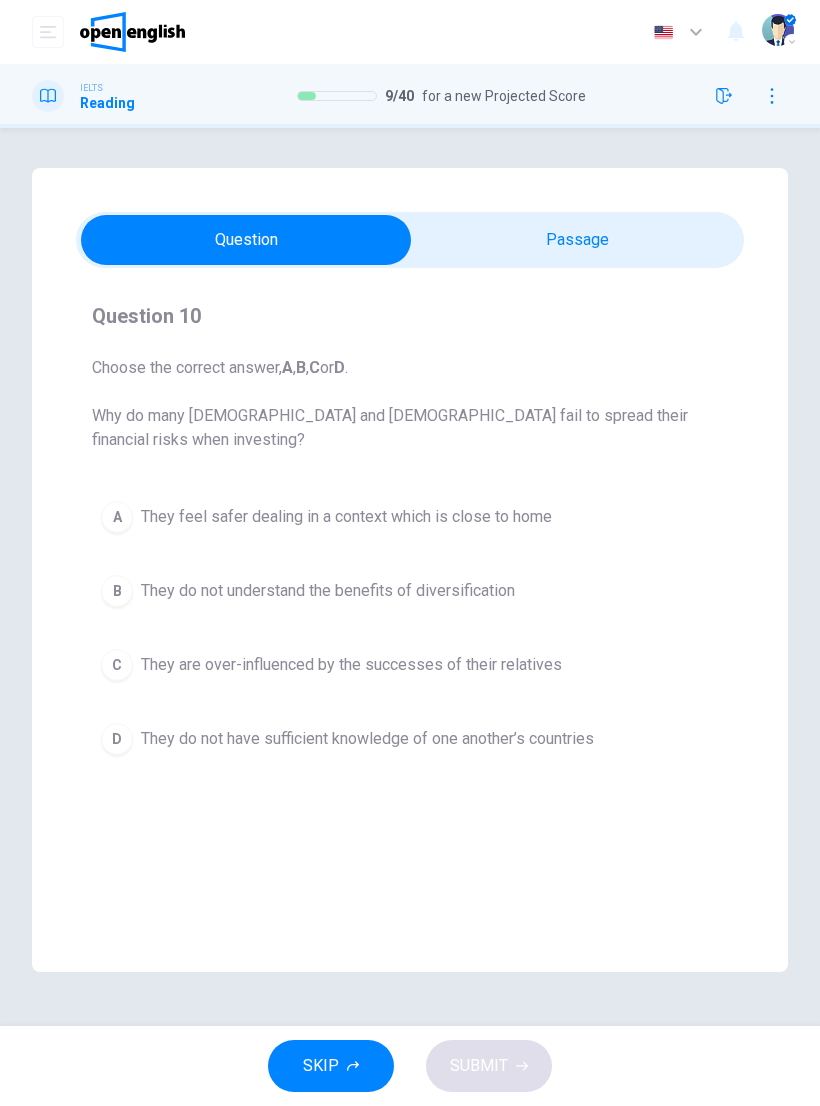 click on "C They are over-influenced by the successes of their relatives" at bounding box center [410, 665] 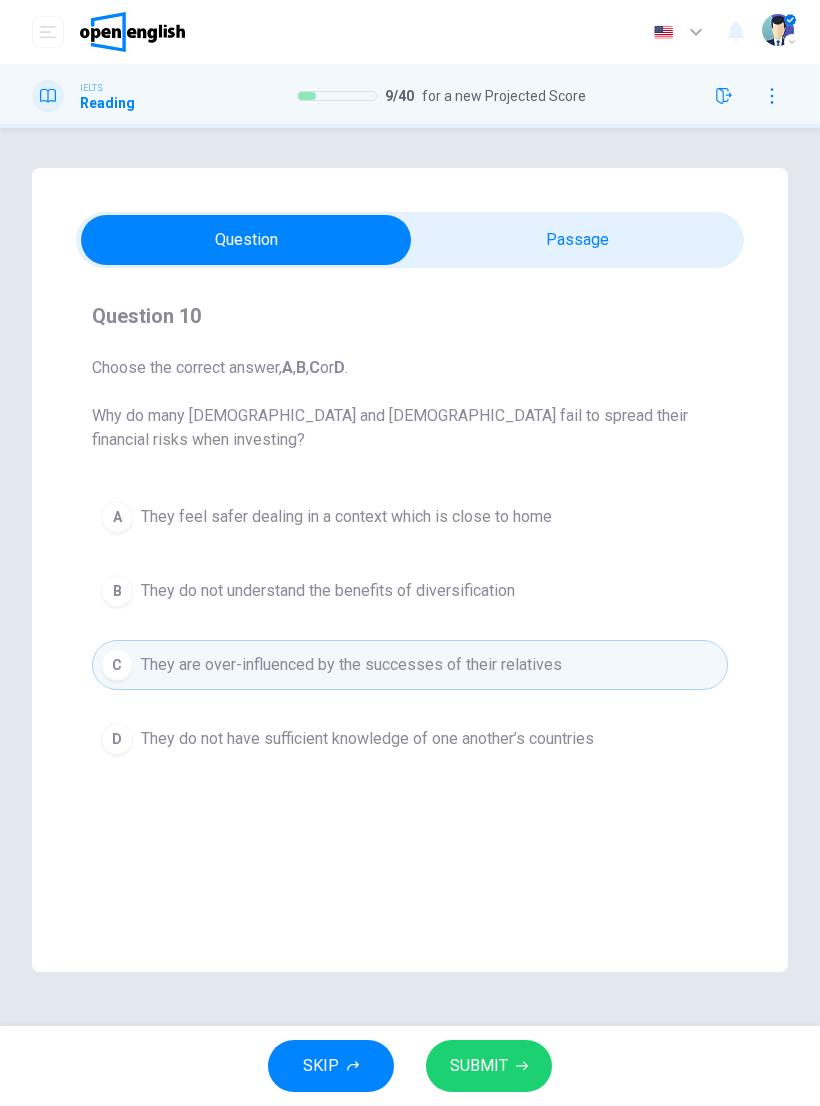 click on "SUBMIT" at bounding box center (489, 1066) 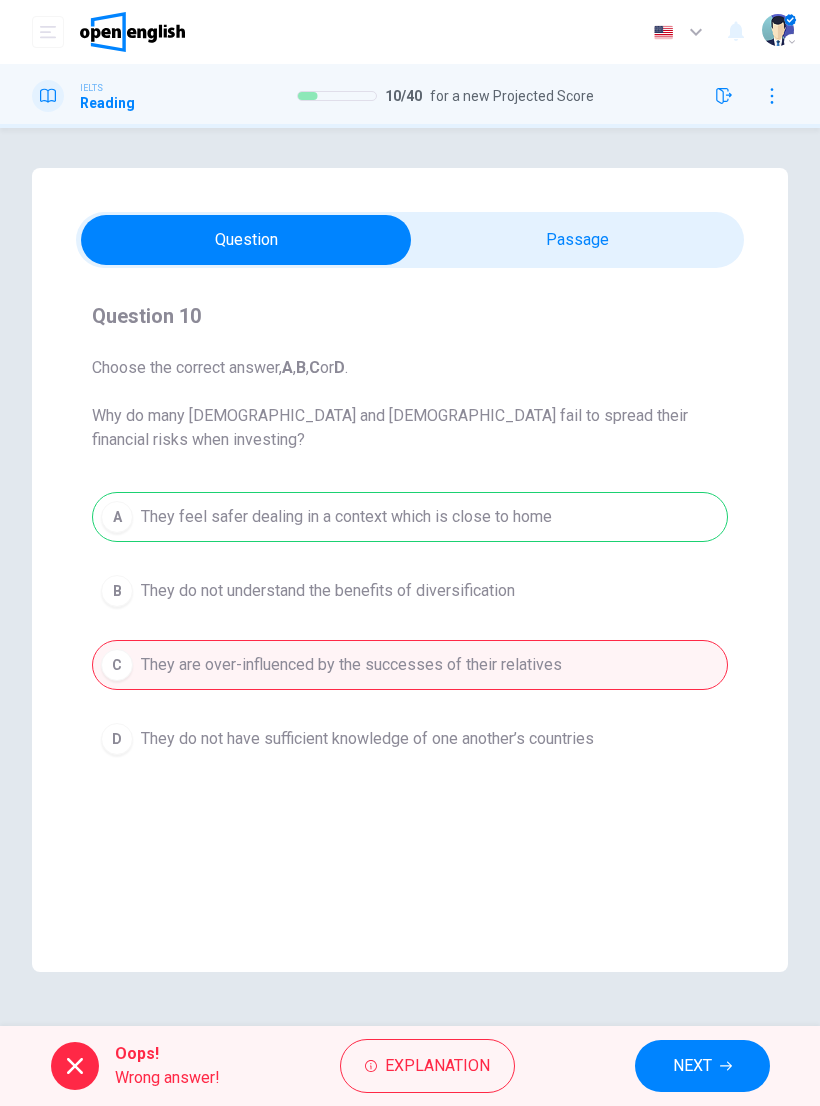 click on "A They feel safer dealing in a context which is close to home B They do not understand the benefits of diversification C They are over-influenced by the successes of their relatives D They do not have sufficient knowledge of one another’s countries" at bounding box center (410, 628) 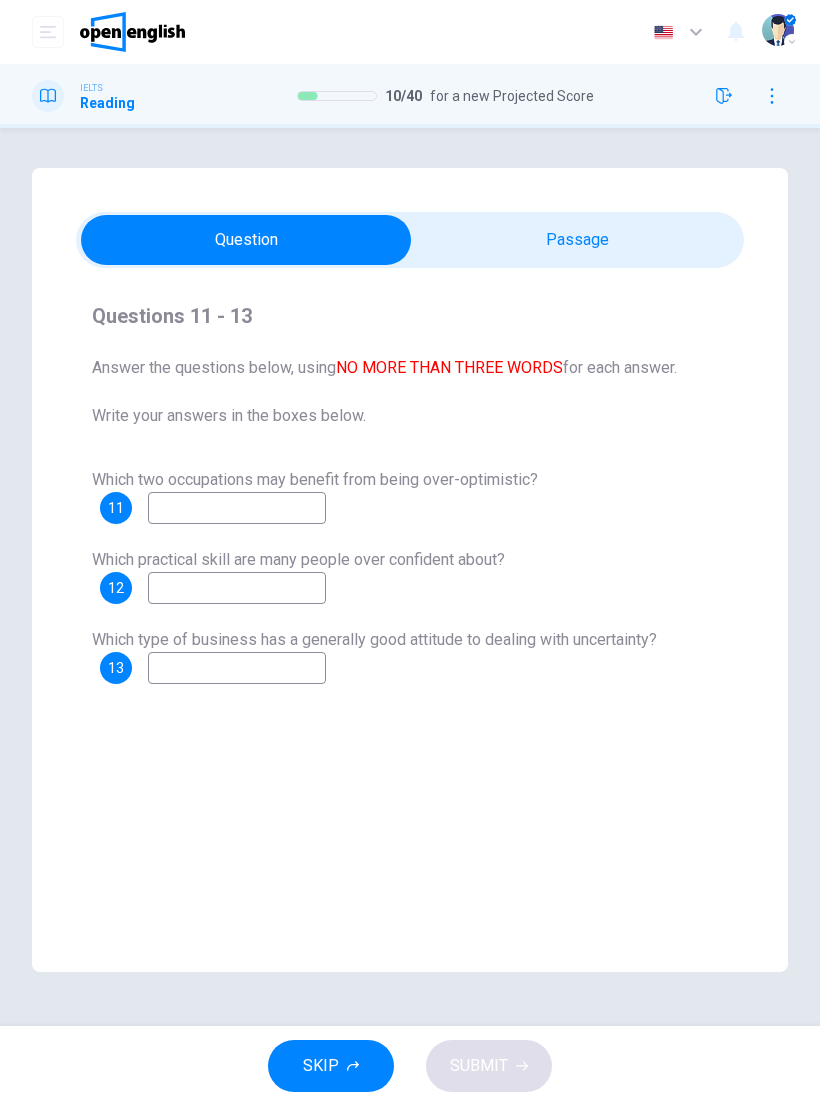 click on "SKIP" at bounding box center [321, 1066] 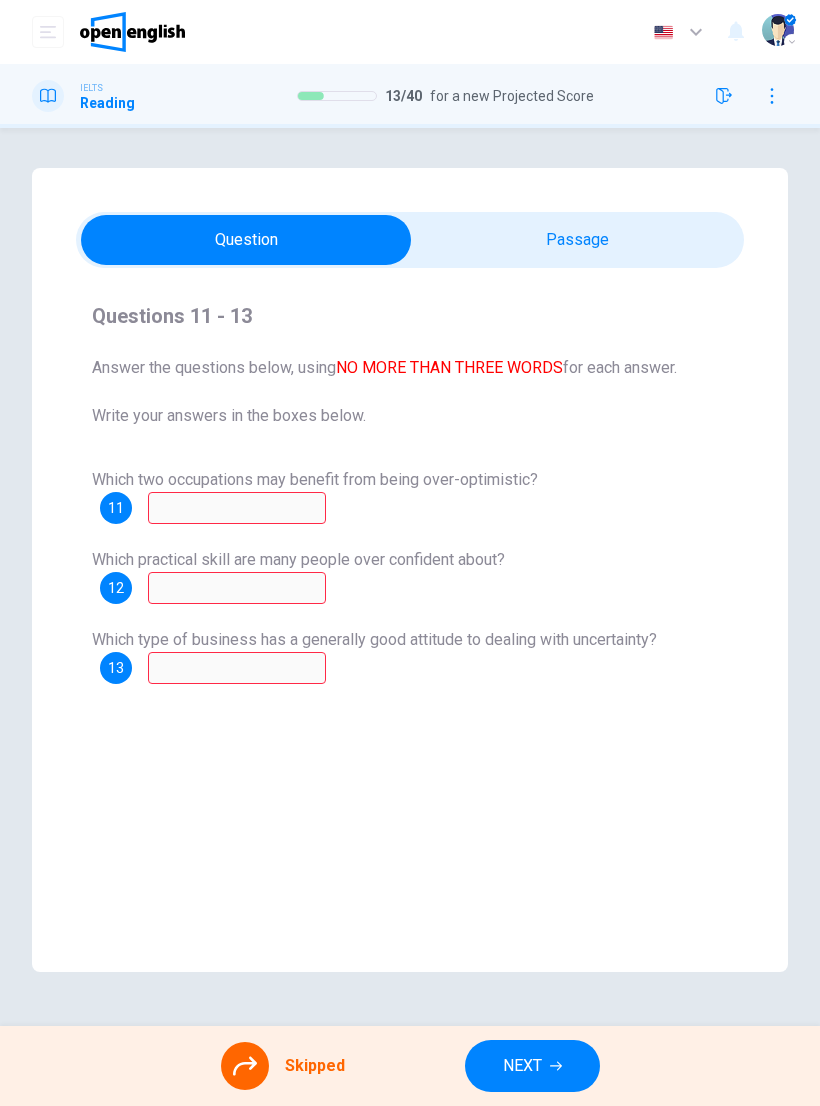 click on "NEXT" at bounding box center (532, 1066) 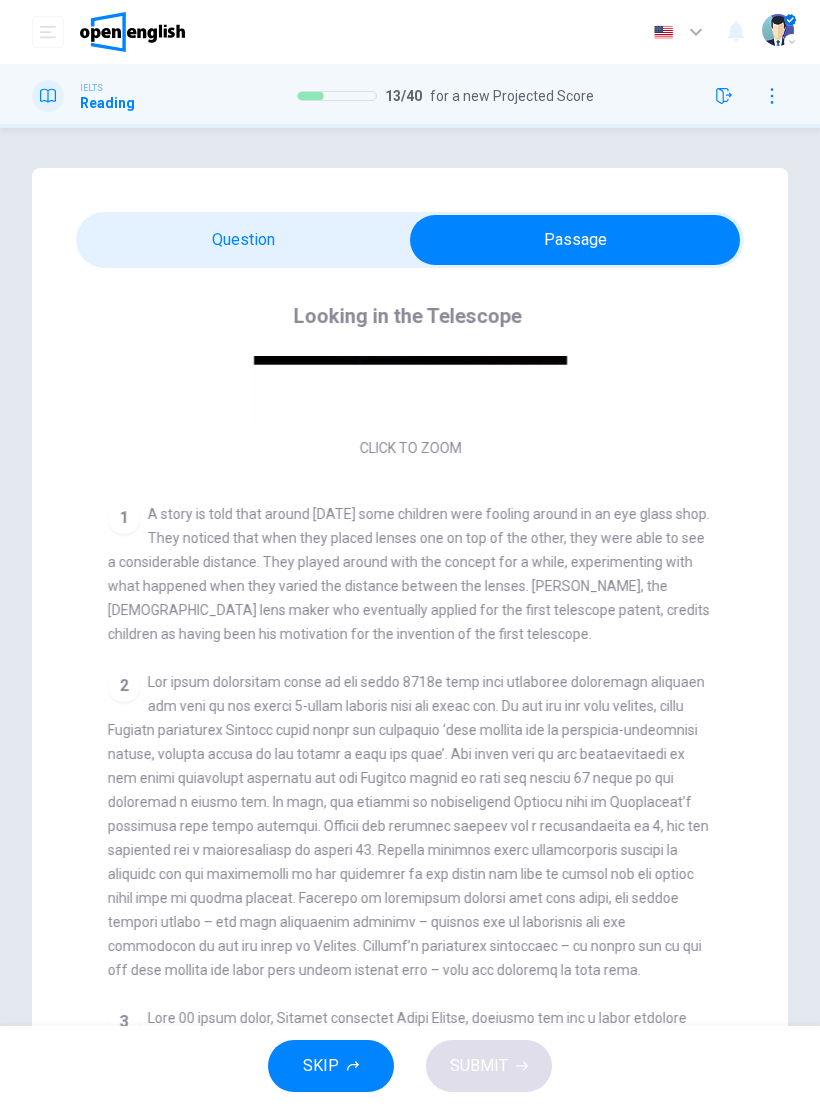 scroll, scrollTop: 242, scrollLeft: 0, axis: vertical 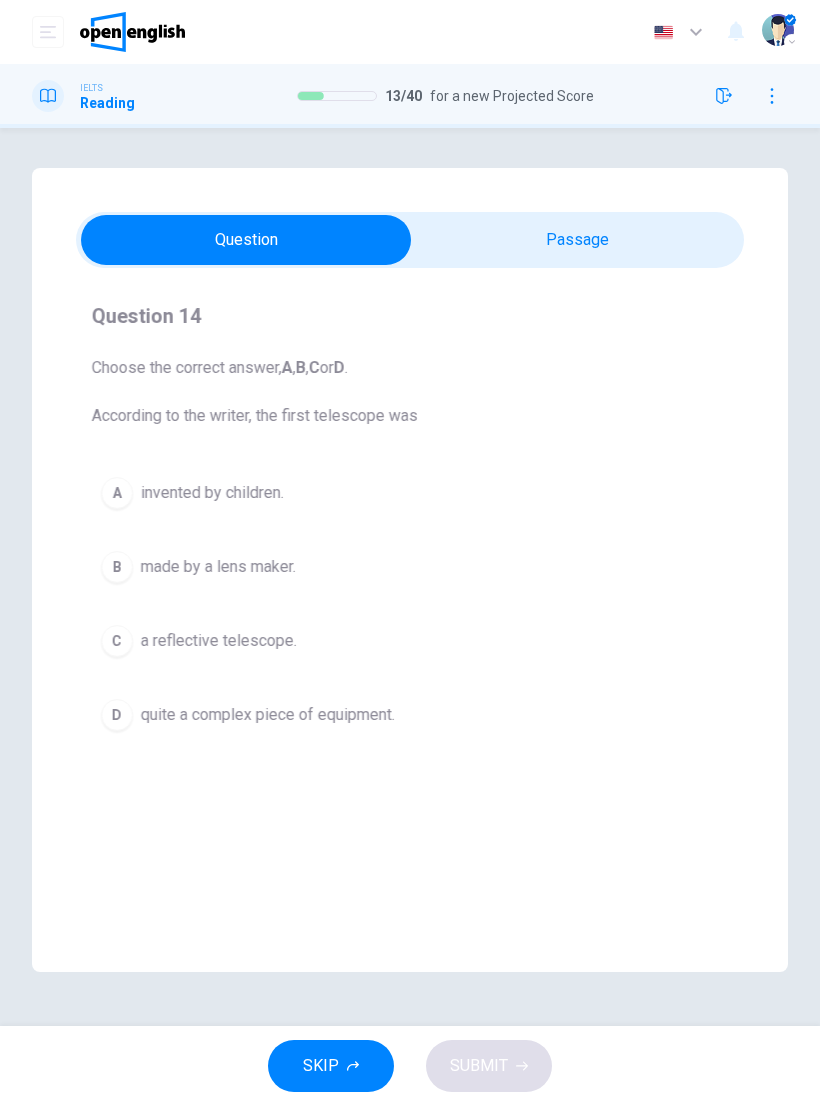 click on "B made by a lens maker." at bounding box center [410, 567] 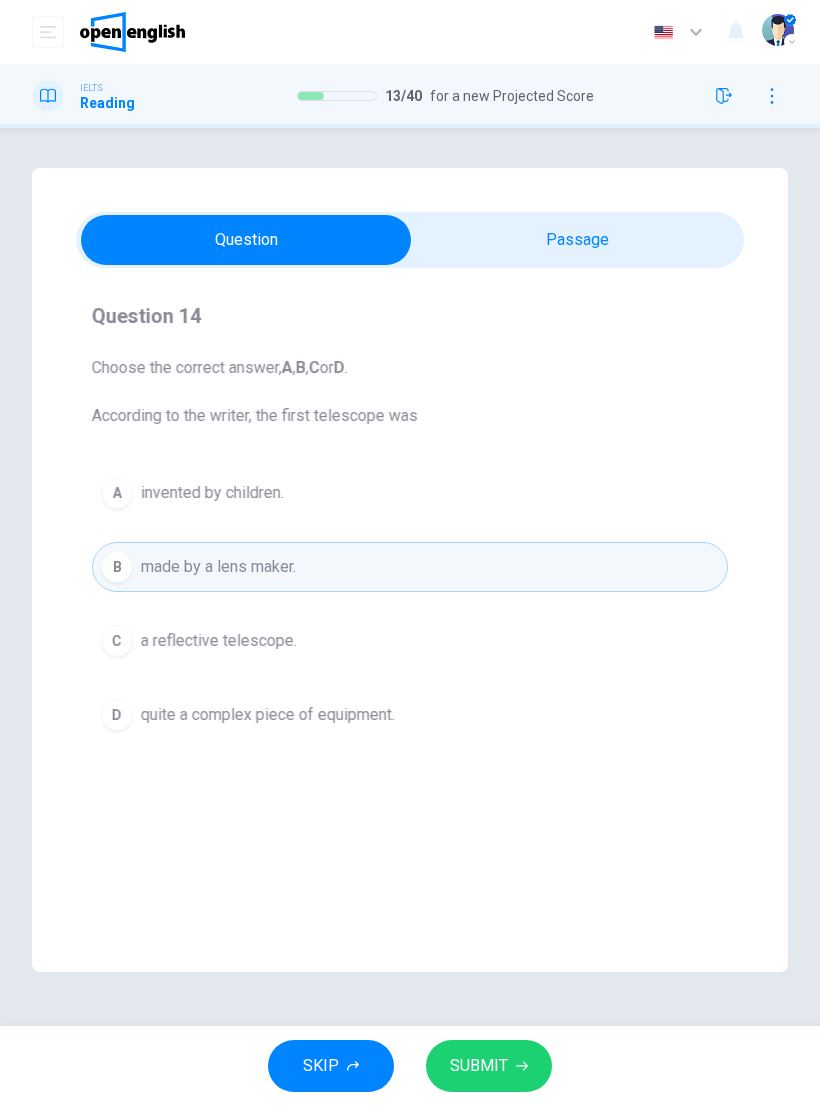 click on "SUBMIT" at bounding box center [479, 1066] 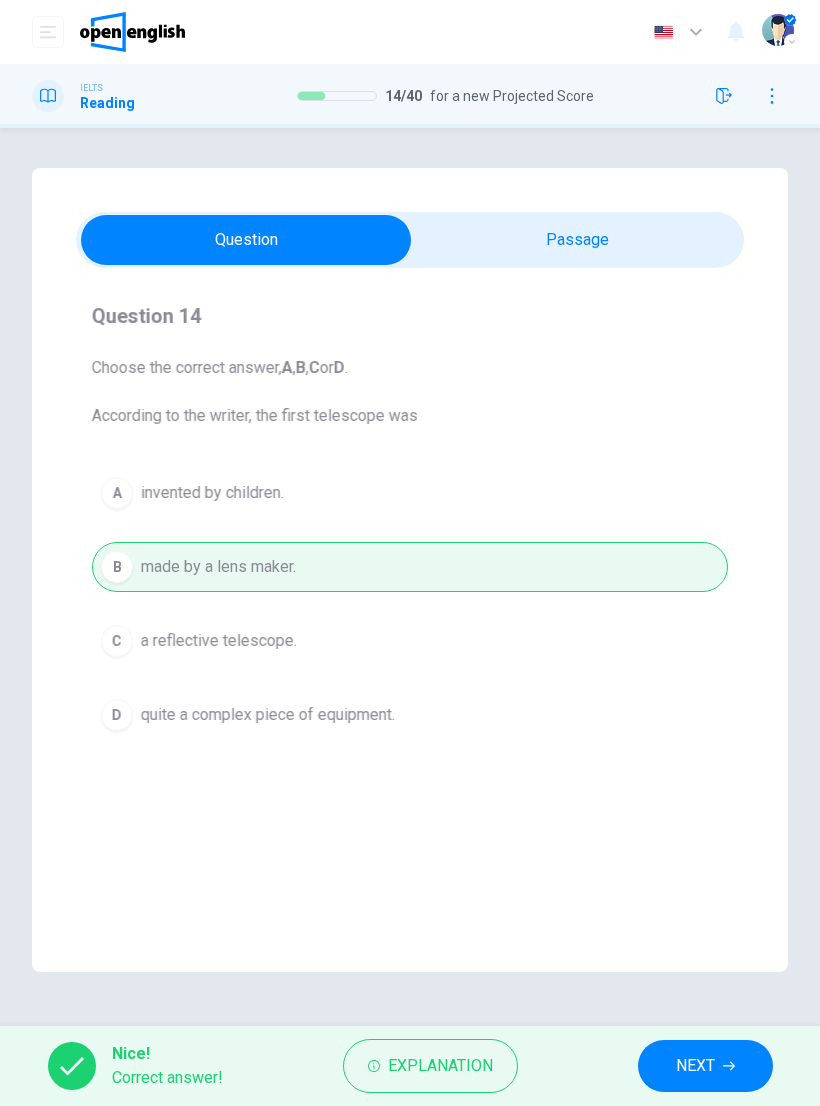click on "Nice! Correct answer! Explanation NEXT" at bounding box center (410, 1066) 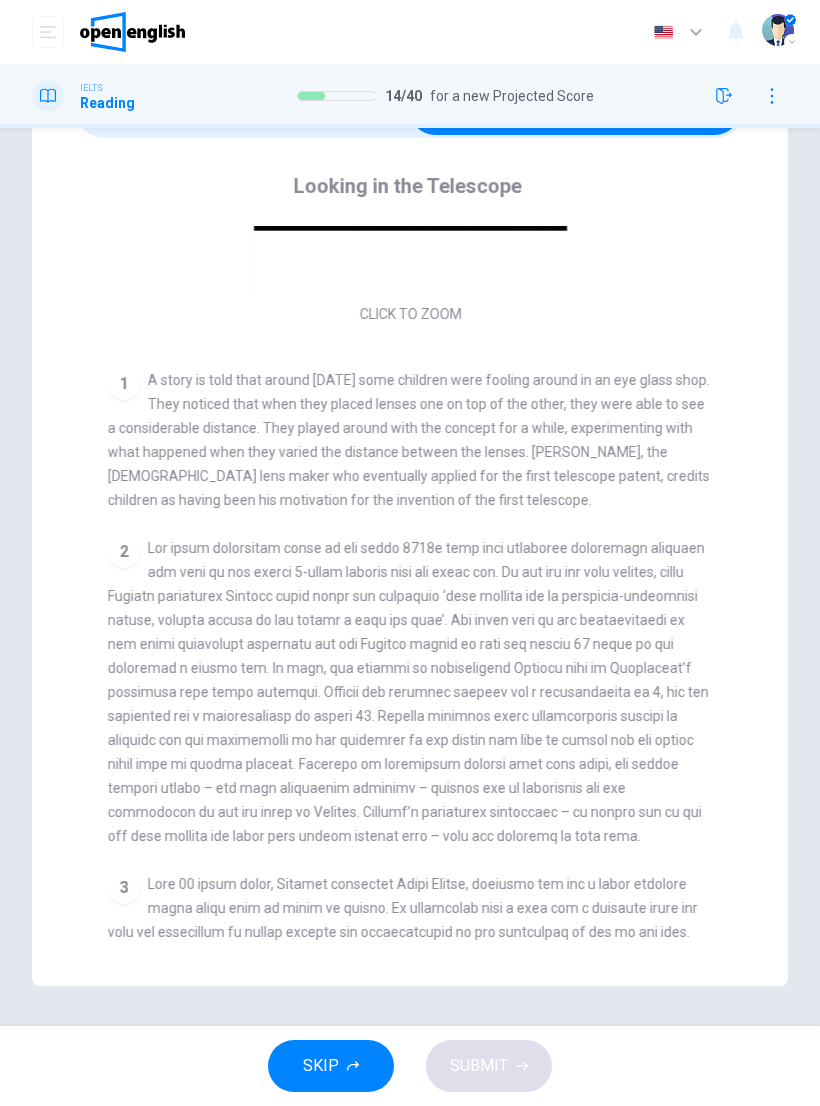 scroll, scrollTop: 130, scrollLeft: 0, axis: vertical 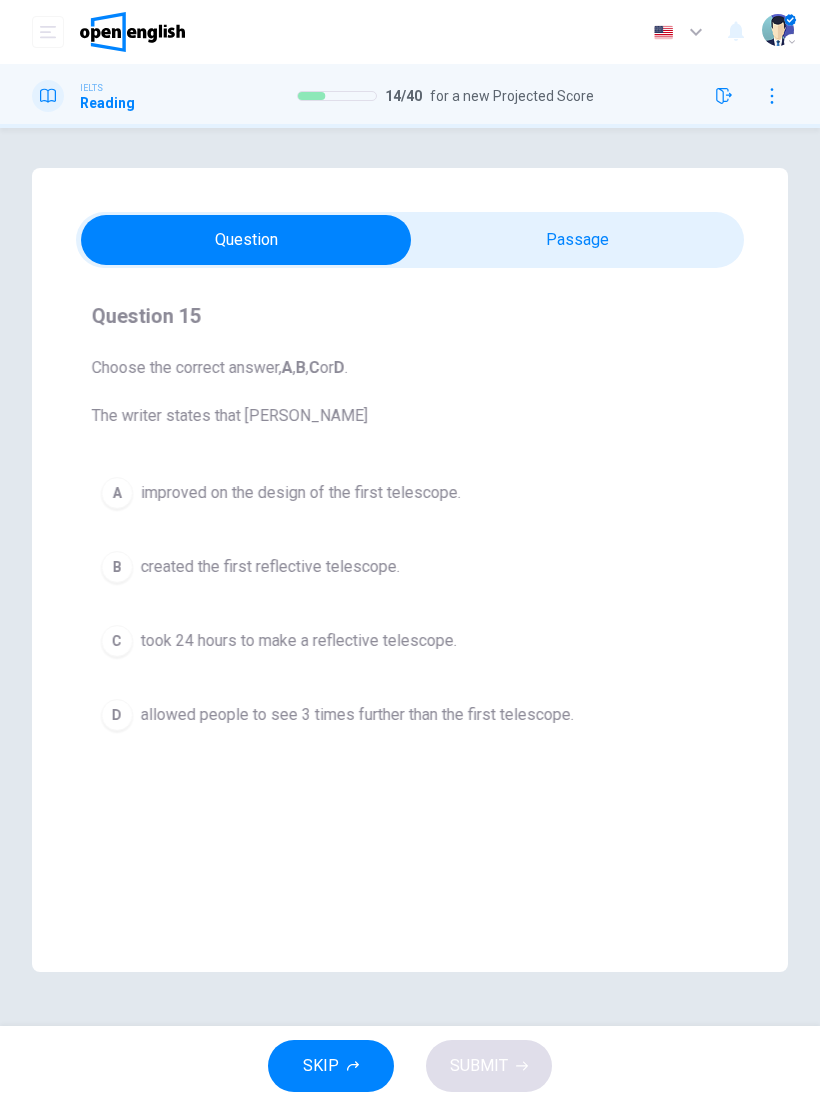 click on "improved on the design of the first telescope." at bounding box center [301, 493] 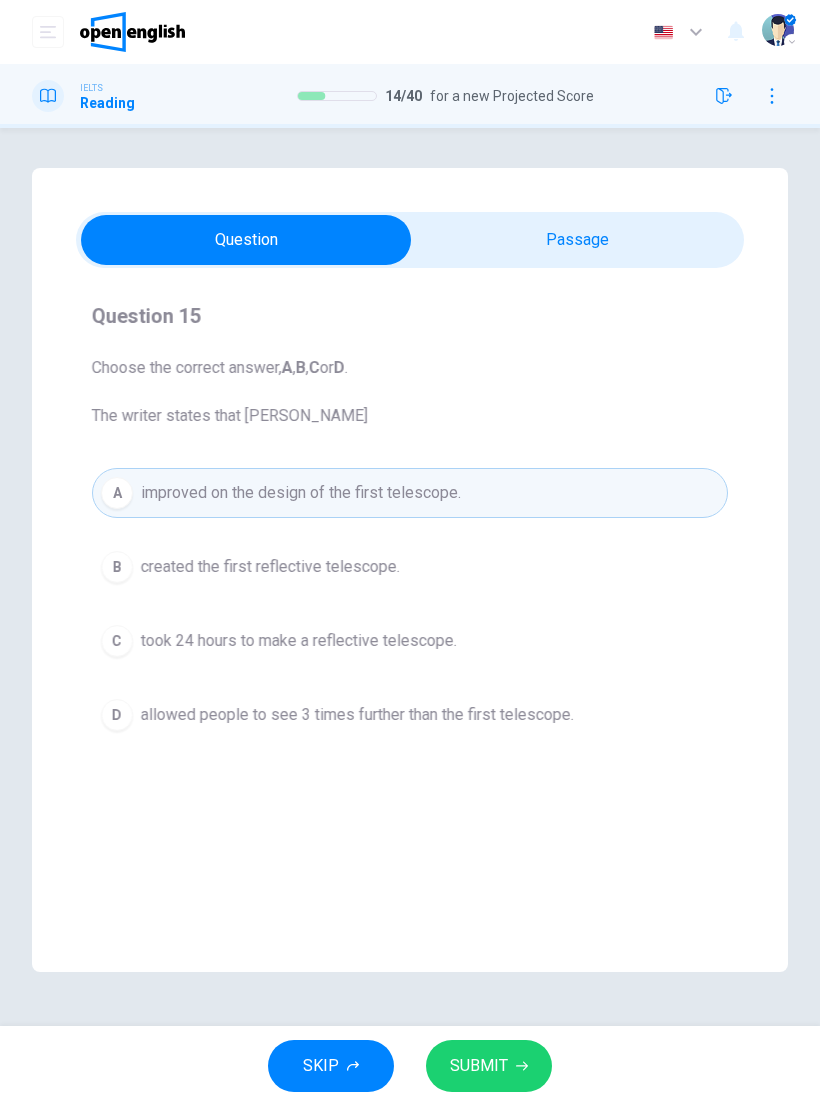 click on "SUBMIT" at bounding box center [489, 1066] 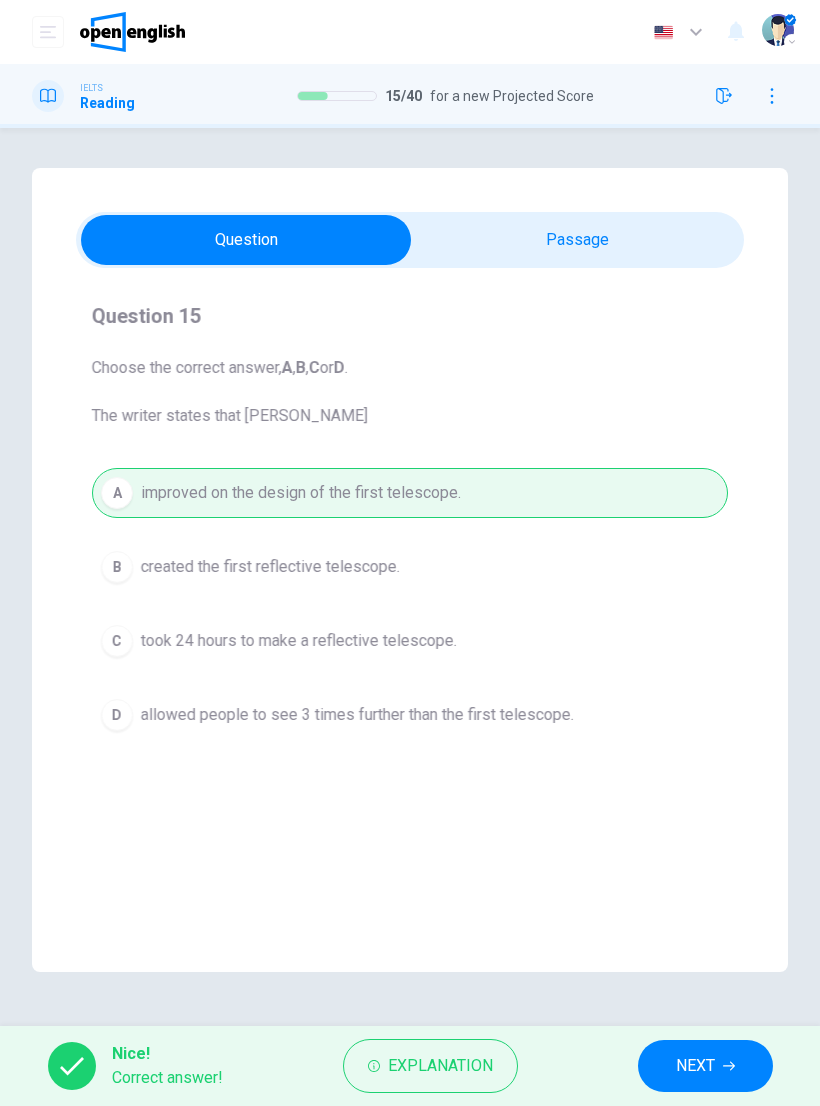 click on "NEXT" at bounding box center (695, 1066) 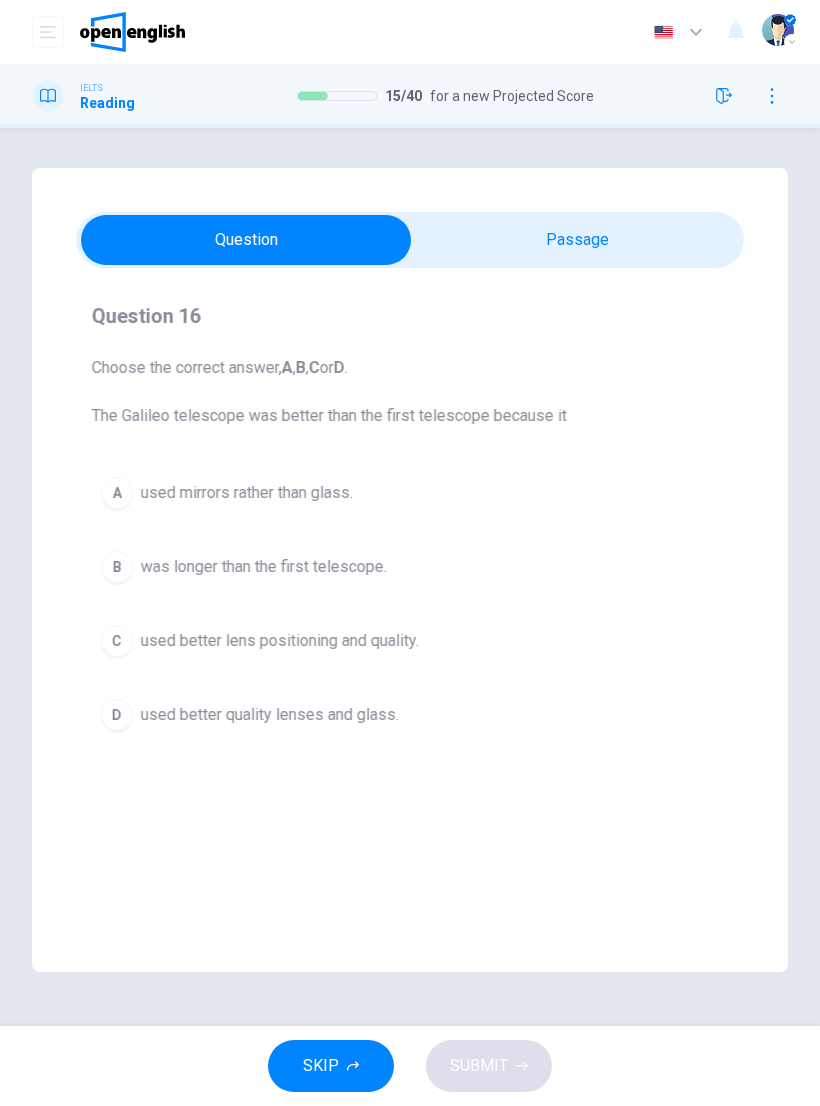 click on "used better lens positioning and quality." at bounding box center [280, 641] 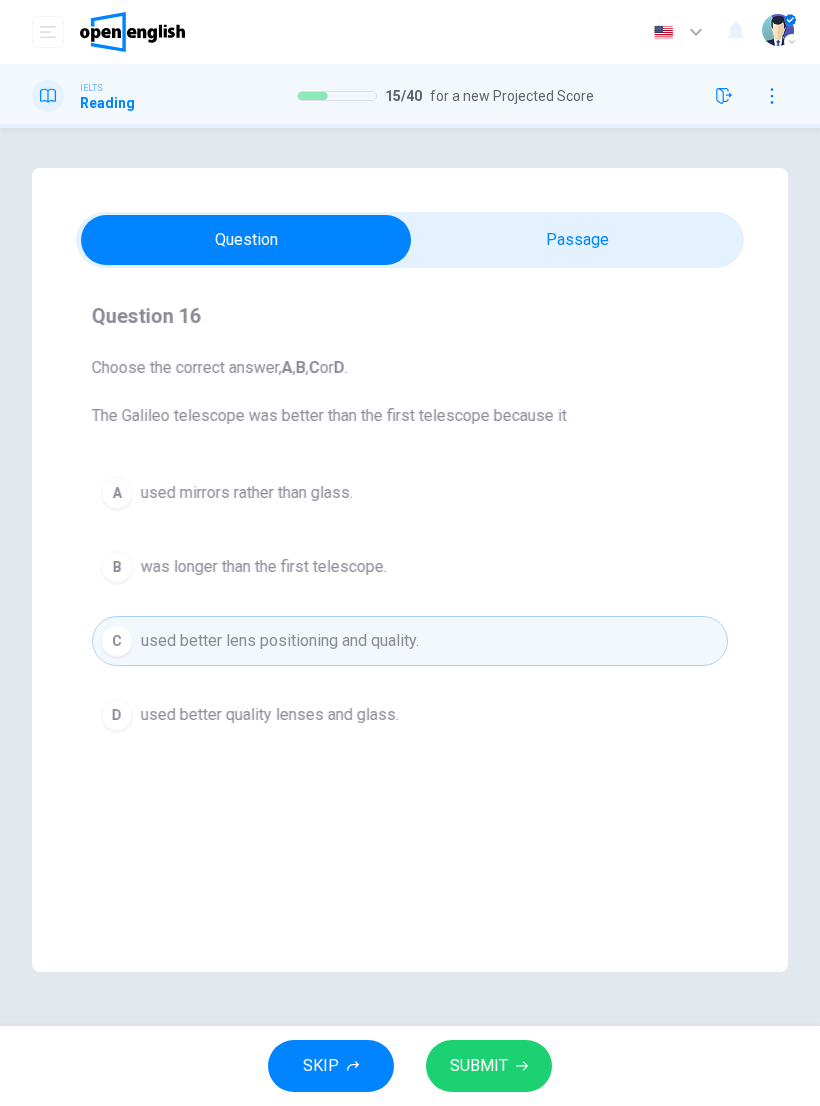 click on "SUBMIT" at bounding box center (489, 1066) 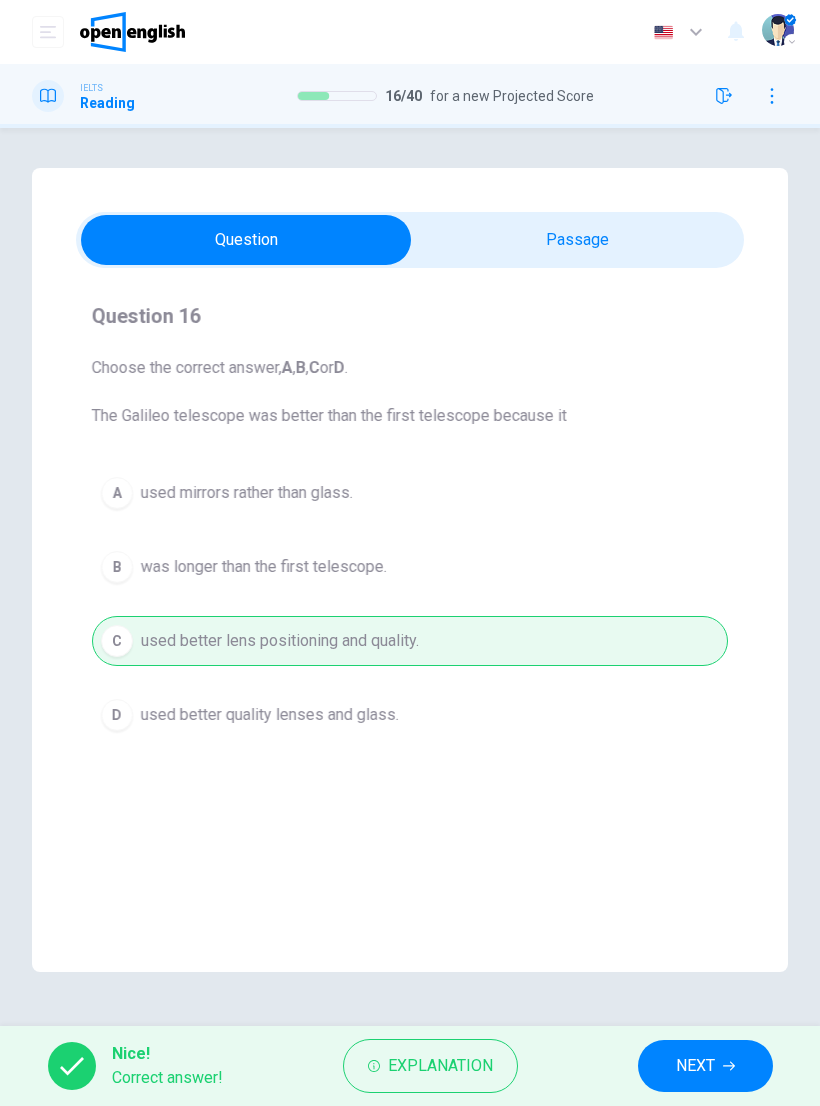 click on "NEXT" at bounding box center (705, 1066) 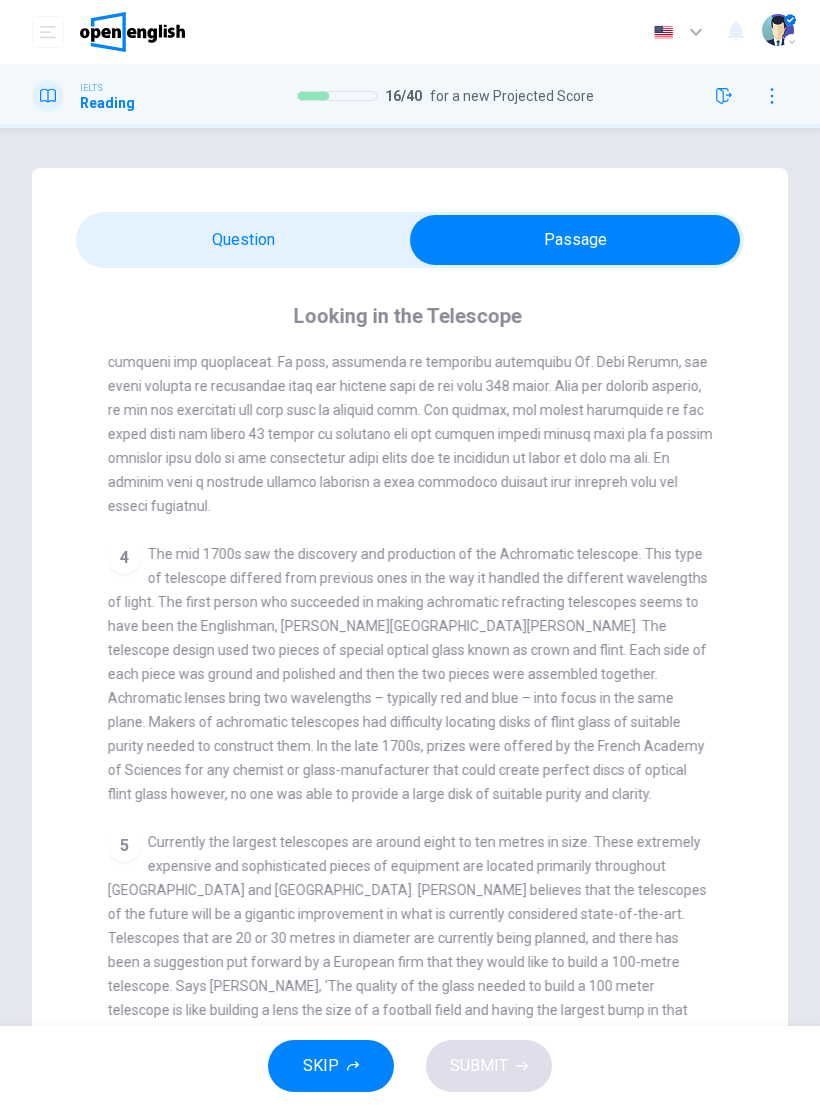 scroll, scrollTop: 1037, scrollLeft: 0, axis: vertical 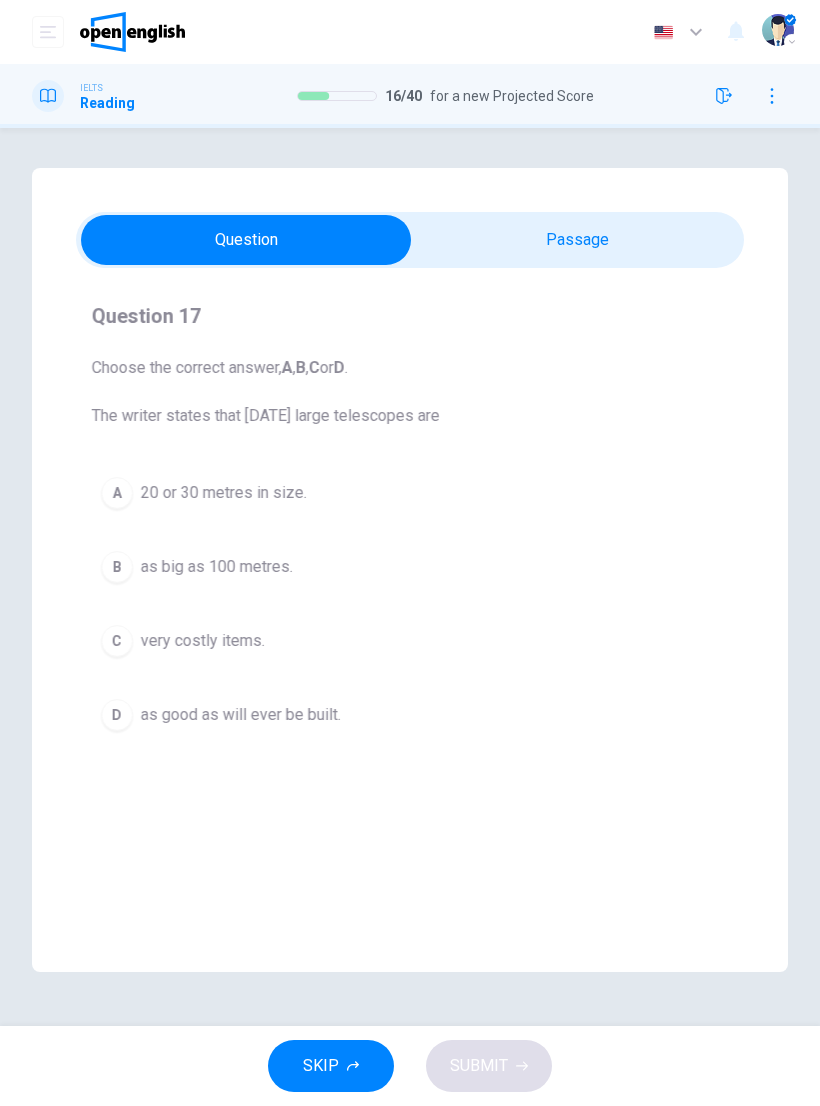 click on "very costly items." at bounding box center (203, 641) 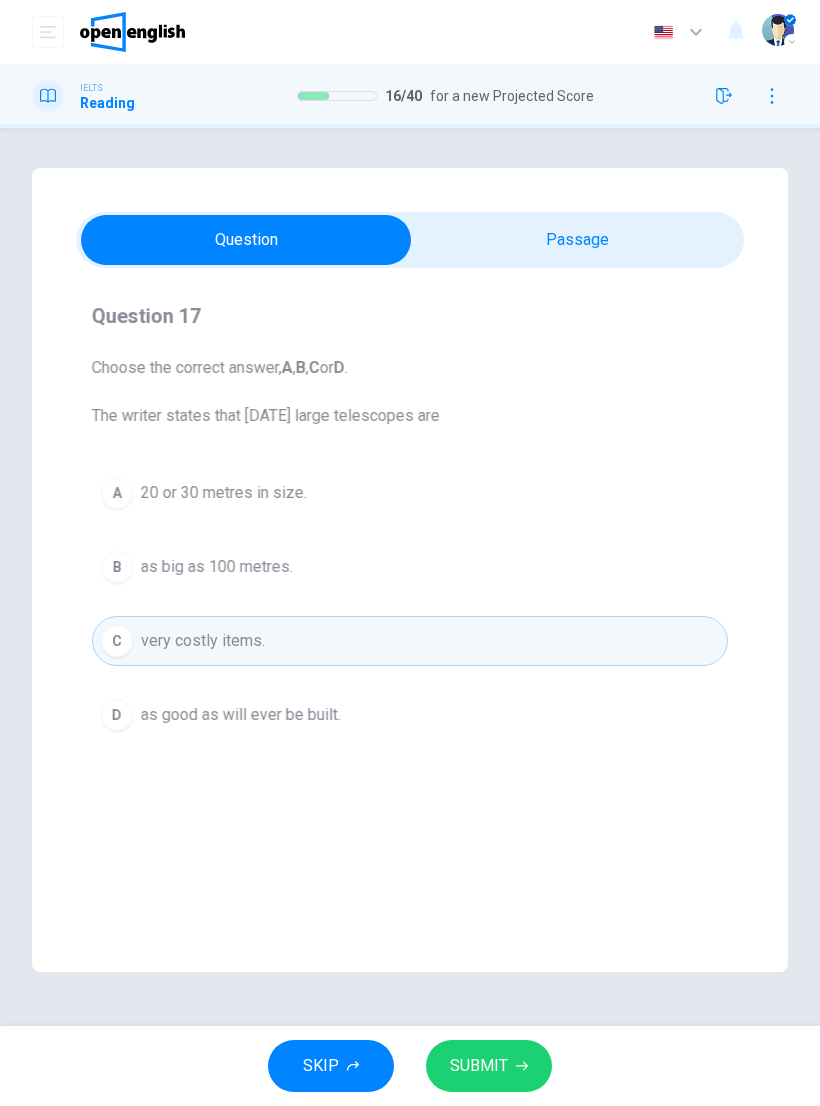 click on "SUBMIT" at bounding box center [489, 1066] 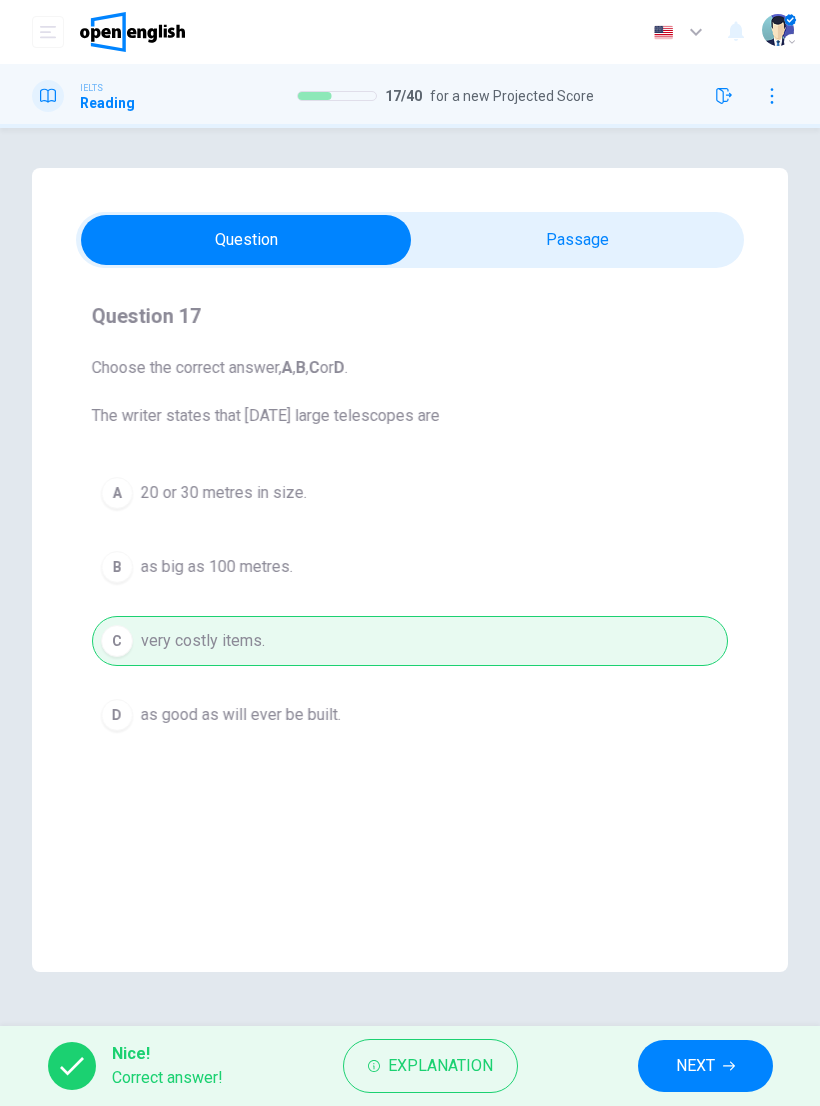 click on "NEXT" at bounding box center [705, 1066] 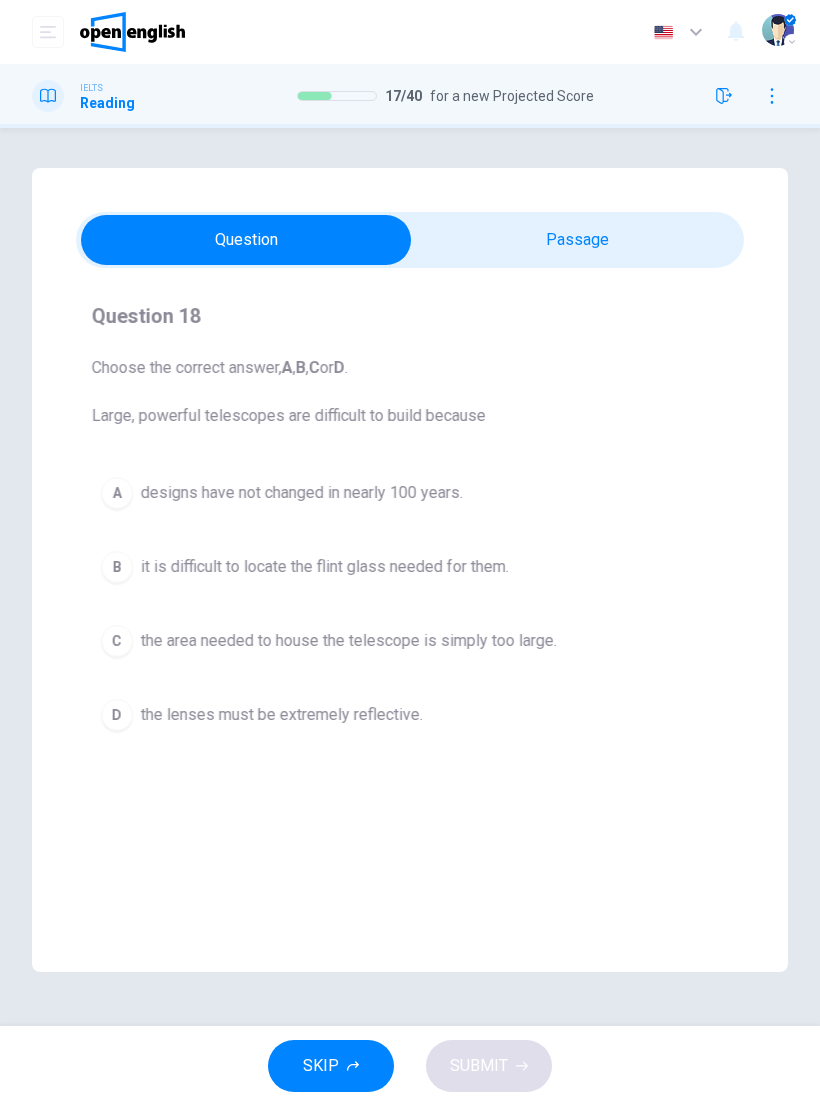 click on "Question 18 Choose the correct answer,  A ,  B ,  C  or  D .
Large, powerful telescopes are difficult to build because A designs have not changed in nearly 100 years. B it is difficult to locate the flint glass needed for them. C the area needed to house the telescope is simply too large. D the lenses must be extremely reflective. Looking in the Telescope CLICK TO ZOOM Click to Zoom 1 A story is told that around [DATE] some children were fooling around in
an eye glass shop. They noticed that when they placed lenses one on top of the
other, they were able to see a considerable distance. They played around with
the concept for a while, experimenting with what happened when they varied
the distance between the lenses. [PERSON_NAME], the [DEMOGRAPHIC_DATA] lens maker who
eventually applied for the first telescope patent, credits children as having
been his motivation for the invention of the first telescope. 2 3 4 5" at bounding box center (410, 570) 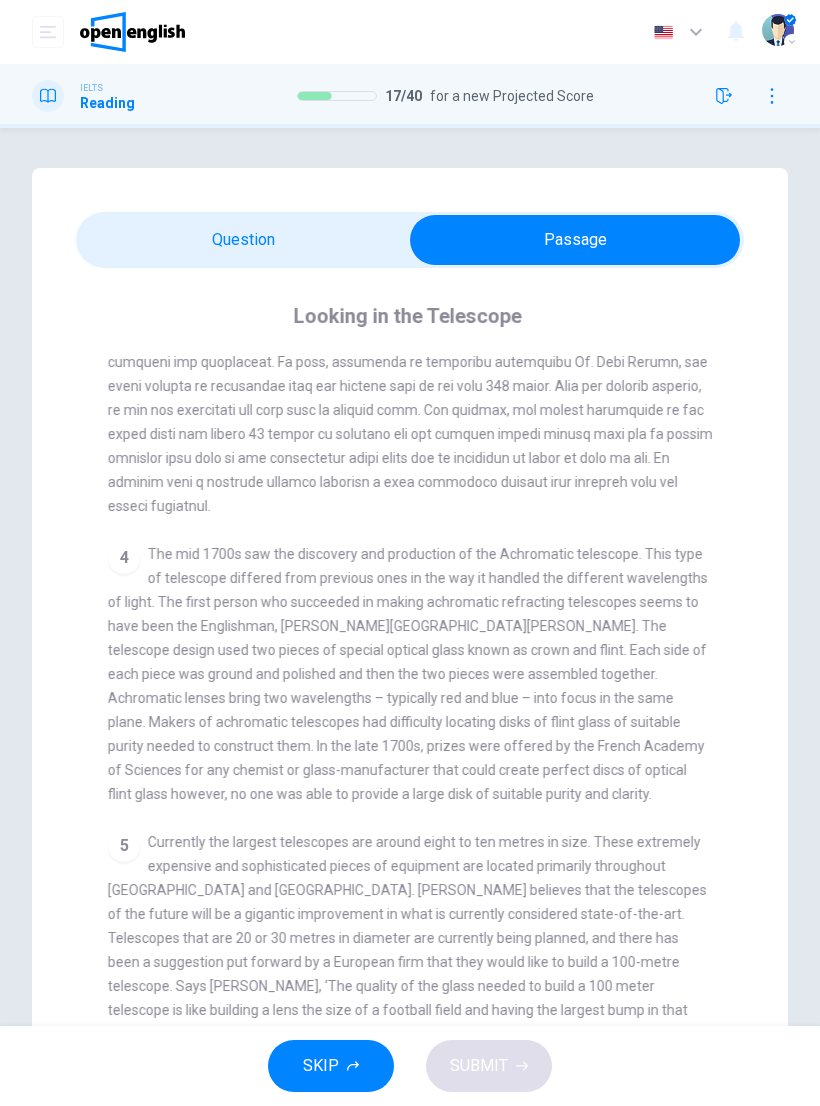 scroll, scrollTop: 1037, scrollLeft: 0, axis: vertical 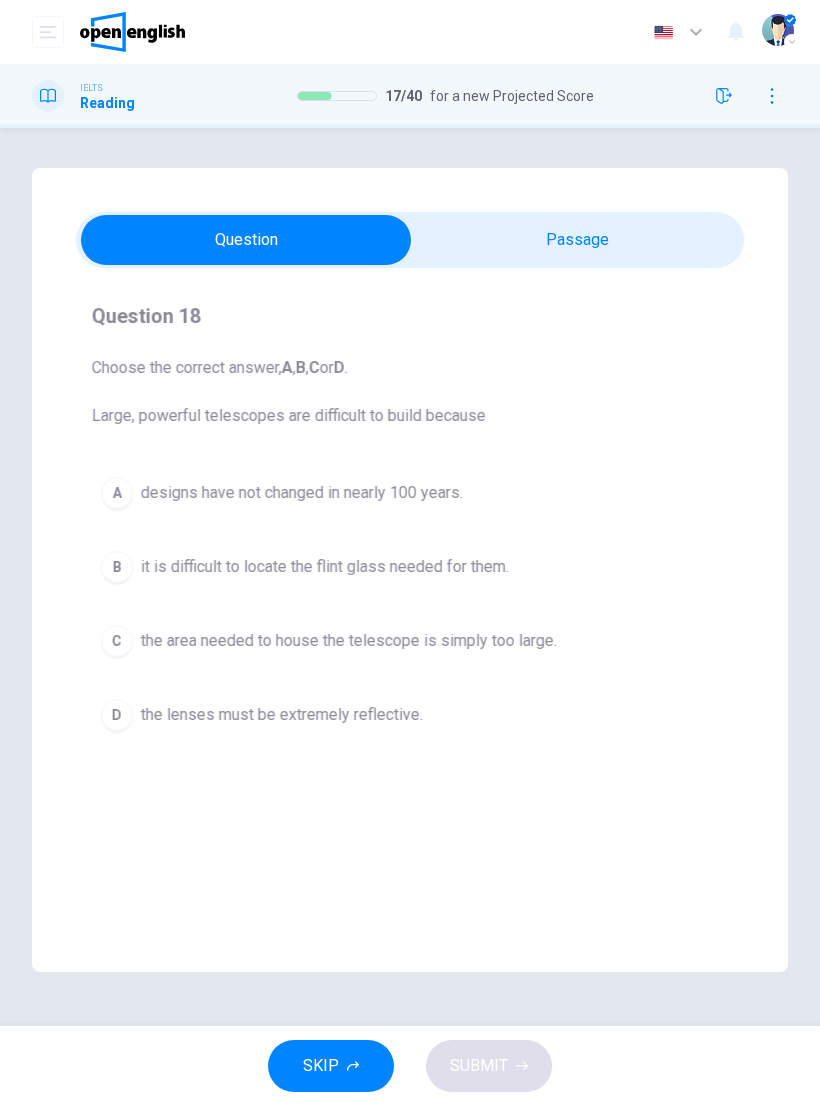 click on "B it is difficult to locate the flint glass needed for them." at bounding box center [410, 567] 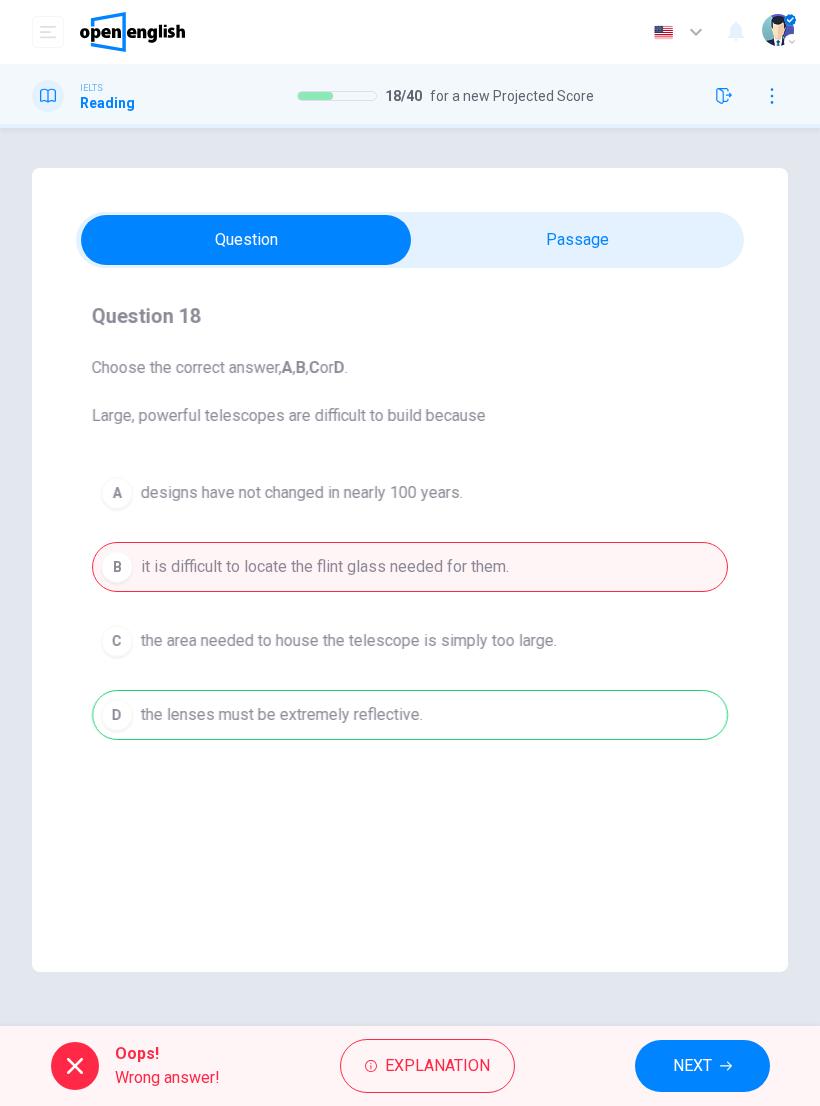 click on "NEXT" at bounding box center (692, 1066) 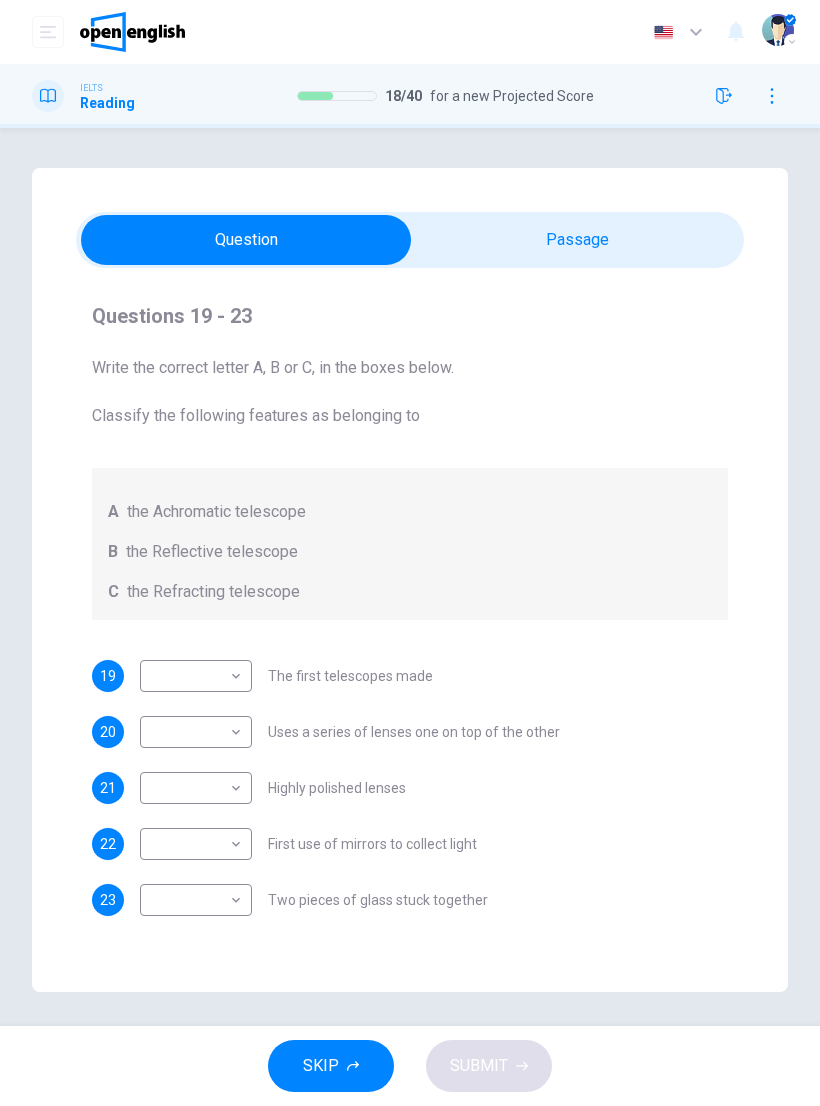 click on "This site uses cookies, as explained in our  Privacy Policy . If you agree to the use of cookies, please click the Accept button and continue to browse our site.   Privacy Policy Accept Dashboard Practice Analysis English ** ​ [PERSON_NAME] IELTS Reading 18 / 40 for a new Projected Score 18 / 40 Questions 19 - 23 Write the correct letter A, B or C, in the boxes below.
Classify the following features as belonging to A the Achromatic telescope B the Reflective telescope C the Refracting telescope 19 ​ ​ The first telescopes made 20 ​ ​ Uses a series of lenses one on top of the other 21 ​ ​ Highly polished lenses 22 ​ ​ First use of mirrors to collect light 23 ​ ​ Two pieces of glass stuck together Looking in the Telescope CLICK TO ZOOM Click to Zoom 1 2 3 4 5 SKIP SUBMIT Open English - Online English Dashboard Practice Analysis Notifications 1 © Copyright  2025 18 / 40 for a new Projected Score Audio Timer 00:13:53 EXIT" at bounding box center (410, 553) 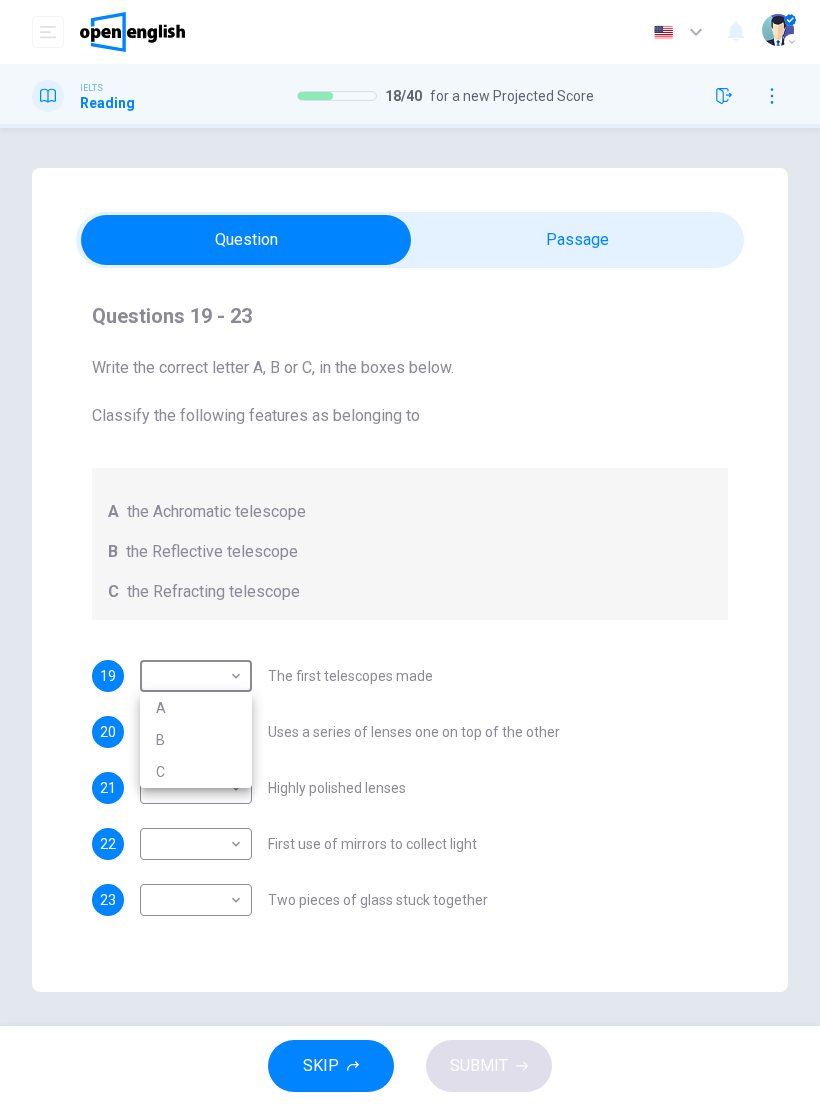 click at bounding box center (410, 553) 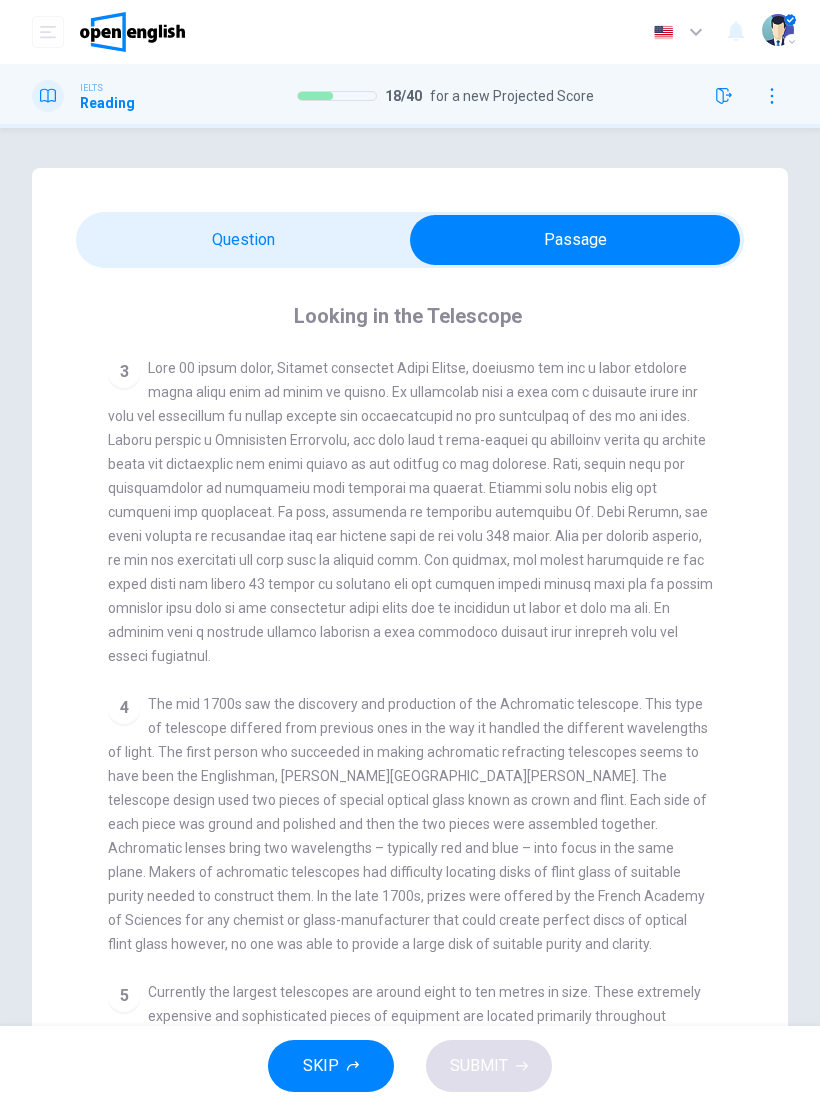 scroll, scrollTop: 892, scrollLeft: 0, axis: vertical 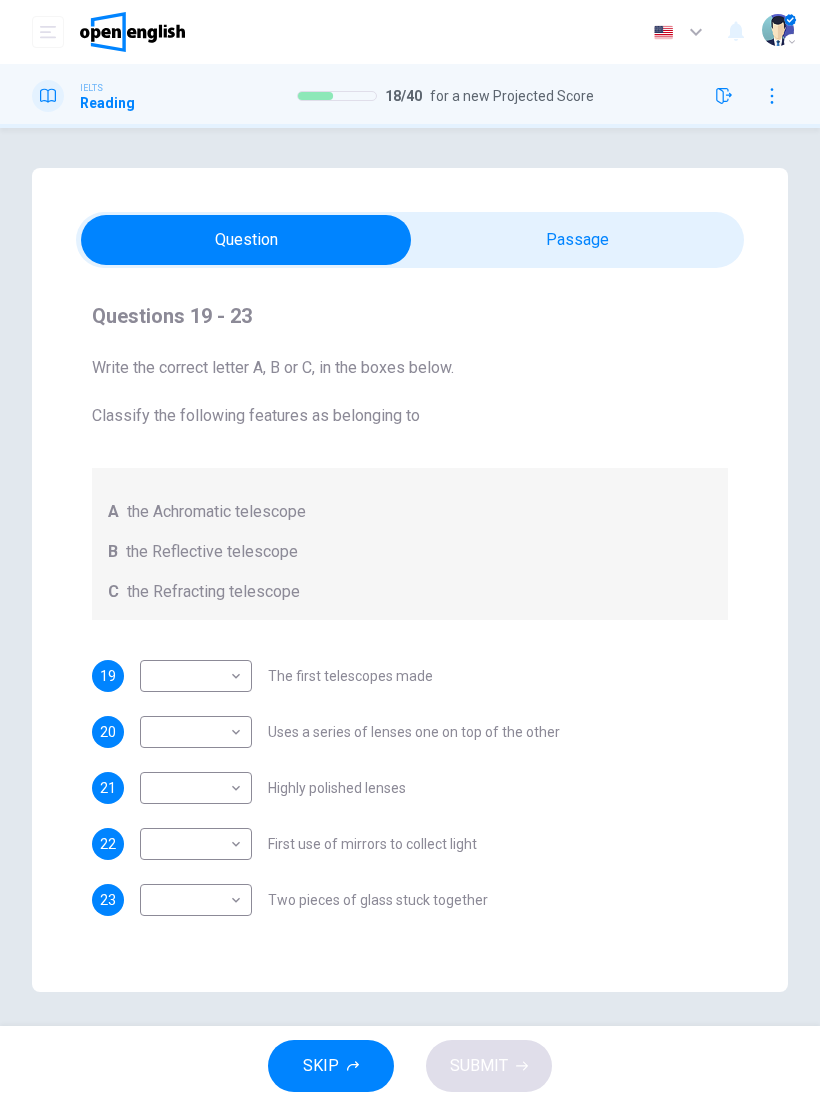 click on "This site uses cookies, as explained in our  Privacy Policy . If you agree to the use of cookies, please click the Accept button and continue to browse our site.   Privacy Policy Accept Dashboard Practice Analysis English ** ​ [PERSON_NAME] IELTS Reading 18 / 40 for a new Projected Score 18 / 40 Questions 19 - 23 Write the correct letter A, B or C, in the boxes below.
Classify the following features as belonging to A the Achromatic telescope B the Reflective telescope C the Refracting telescope 19 ​ ​ The first telescopes made 20 ​ ​ Uses a series of lenses one on top of the other 21 ​ ​ Highly polished lenses 22 ​ ​ First use of mirrors to collect light 23 ​ ​ Two pieces of glass stuck together Looking in the Telescope CLICK TO ZOOM Click to Zoom 1 2 3 4 5 SKIP SUBMIT Open English - Online English Dashboard Practice Analysis Notifications 1 © Copyright  2025 18 / 40 for a new Projected Score Audio Timer 00:14:24 EXIT" at bounding box center [410, 553] 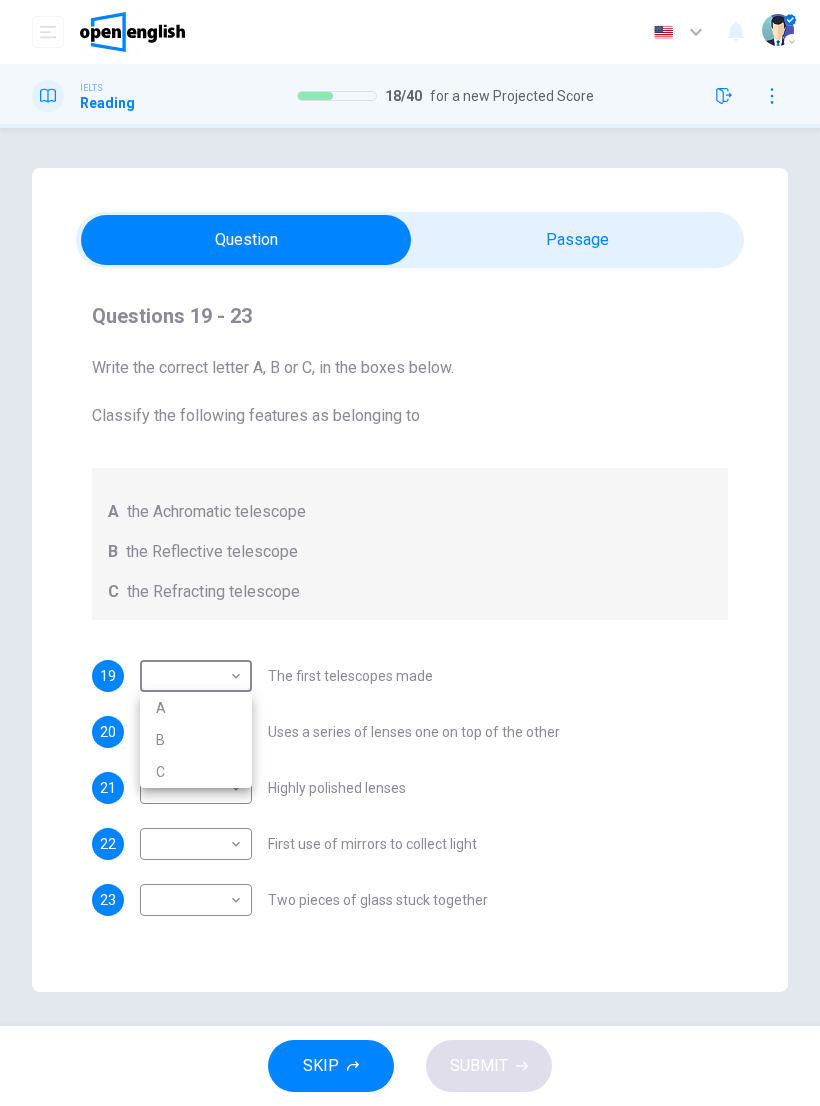 click on "C" at bounding box center (196, 772) 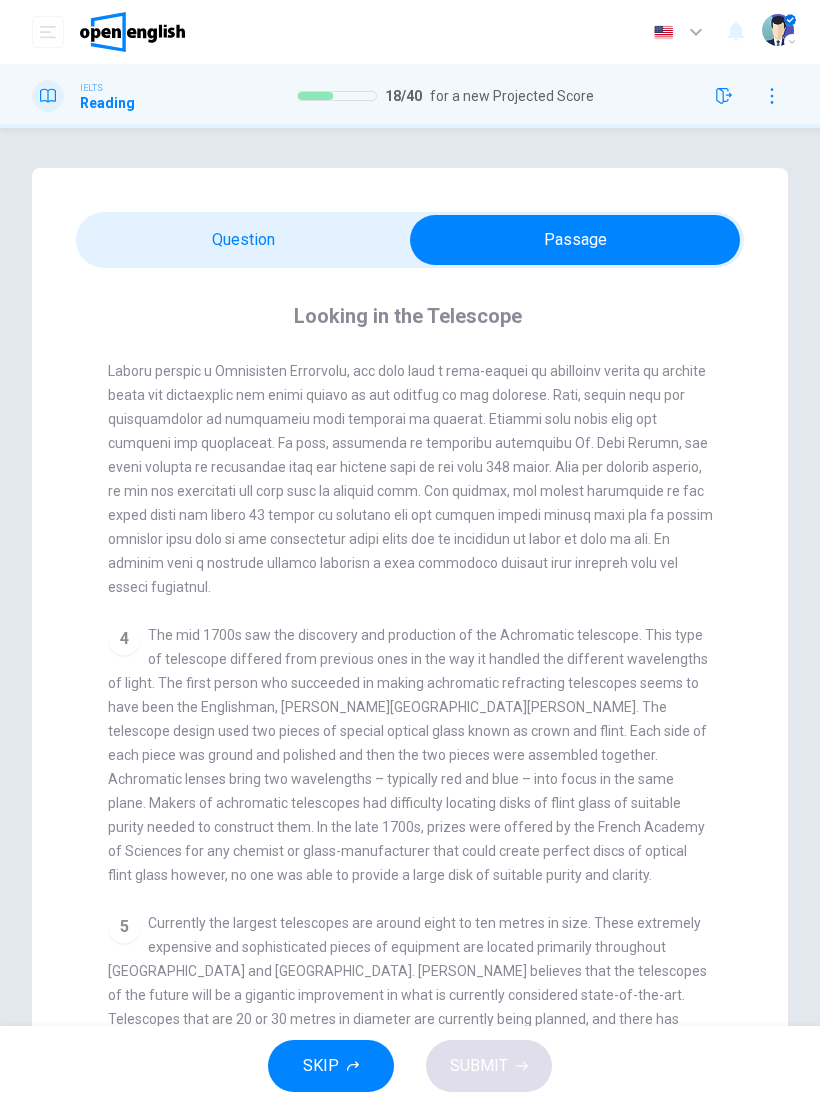 scroll, scrollTop: 956, scrollLeft: 0, axis: vertical 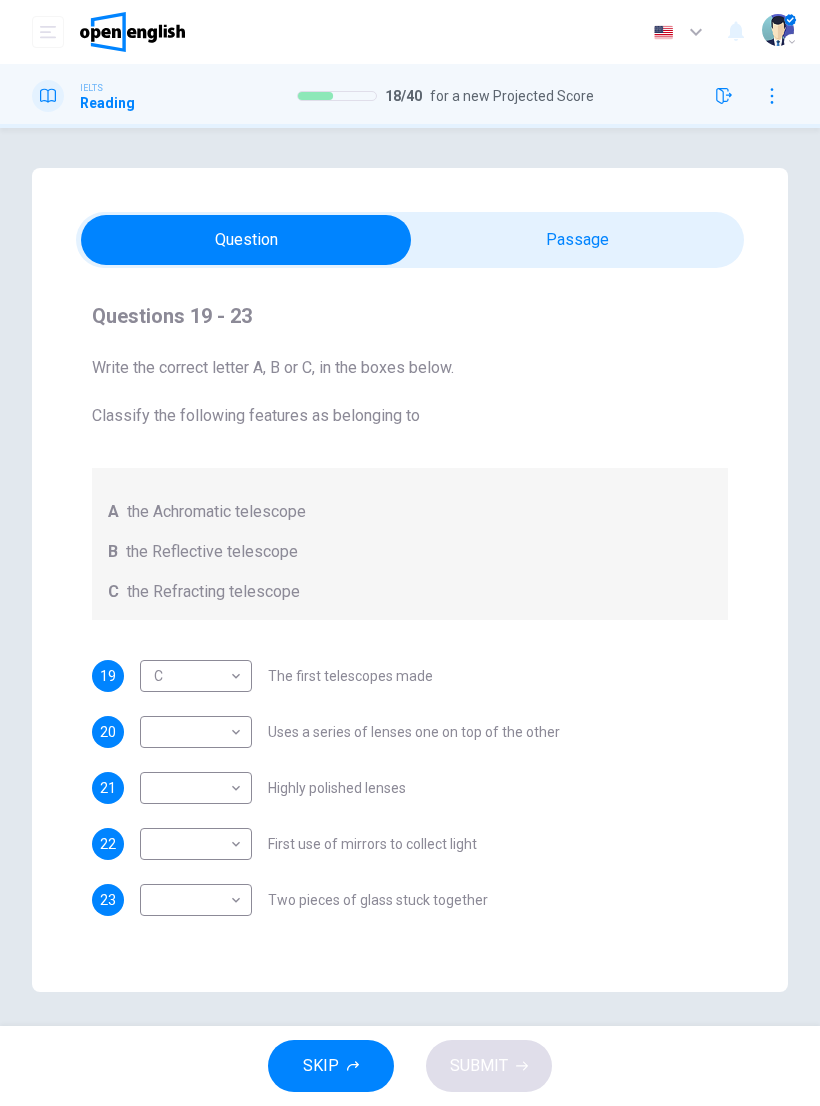 click on "This site uses cookies, as explained in our  Privacy Policy . If you agree to the use of cookies, please click the Accept button and continue to browse our site.   Privacy Policy Accept Dashboard Practice Analysis English ** ​ [PERSON_NAME] IELTS Reading 18 / 40 for a new Projected Score 18 / 40 Questions 19 - 23 Write the correct letter A, B or C, in the boxes below.
Classify the following features as belonging to A the Achromatic telescope B the Reflective telescope C the Refracting telescope 19 C * ​ The first telescopes made 20 ​ ​ Uses a series of lenses one on top of the other 21 ​ ​ Highly polished lenses 22 ​ ​ First use of mirrors to collect light 23 ​ ​ Two pieces of glass stuck together Looking in the Telescope CLICK TO ZOOM Click to Zoom 1 2 3 4 5 SKIP SUBMIT Open English - Online English Dashboard Practice Analysis Notifications 1 © Copyright  2025 18 / 40 for a new Projected Score Audio Timer 00:15:00 EXIT" at bounding box center (410, 553) 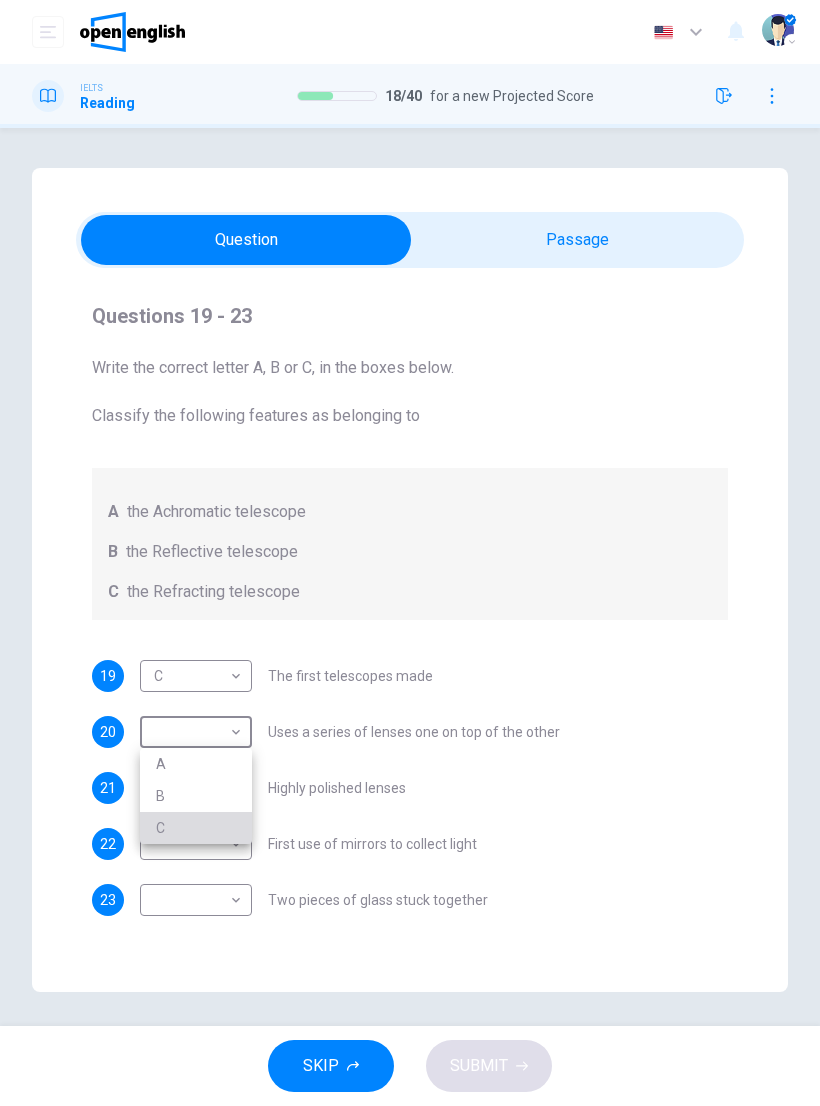 click on "C" at bounding box center [196, 828] 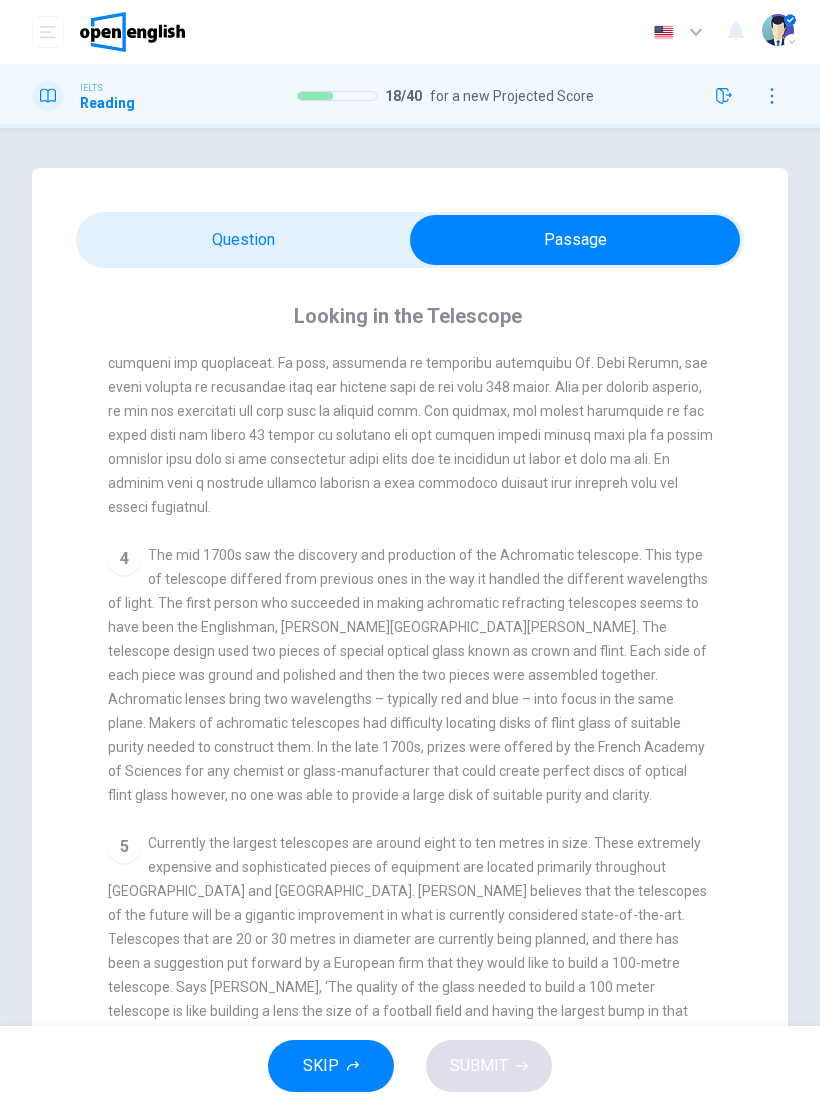 scroll, scrollTop: 1037, scrollLeft: 0, axis: vertical 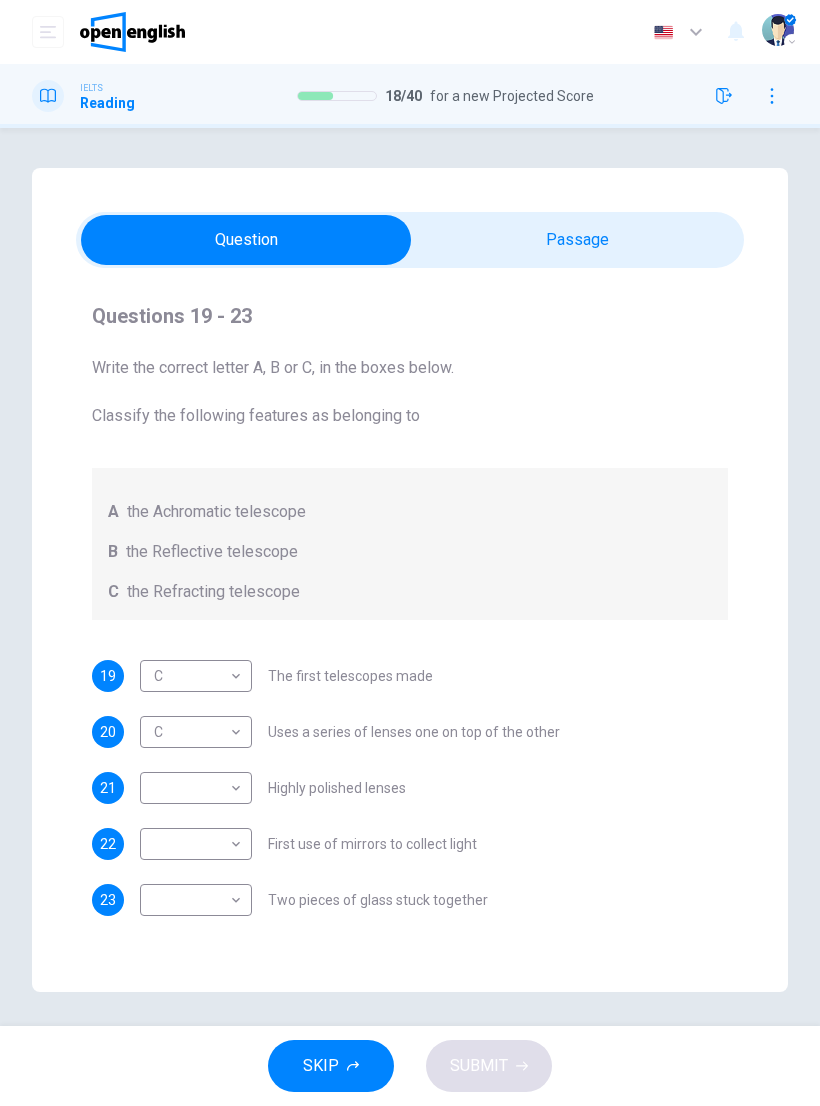click on "This site uses cookies, as explained in our  Privacy Policy . If you agree to the use of cookies, please click the Accept button and continue to browse our site.   Privacy Policy Accept Dashboard Practice Analysis English ** ​ [PERSON_NAME] IELTS Reading 18 / 40 for a new Projected Score 18 / 40 Questions 19 - 23 Write the correct letter A, B or C, in the boxes below.
Classify the following features as belonging to A the Achromatic telescope B the Reflective telescope C the Refracting telescope 19 C * ​ The first telescopes made 20 C * ​ Uses a series of lenses one on top of the other 21 ​ ​ Highly polished lenses 22 ​ ​ First use of mirrors to collect light 23 ​ ​ Two pieces of glass stuck together Looking in the Telescope CLICK TO ZOOM Click to Zoom 1 2 3 4 5 SKIP SUBMIT Open English - Online English Dashboard Practice Analysis Notifications 1 © Copyright  2025 18 / 40 for a new Projected Score Audio Timer 00:15:18 EXIT" at bounding box center [410, 553] 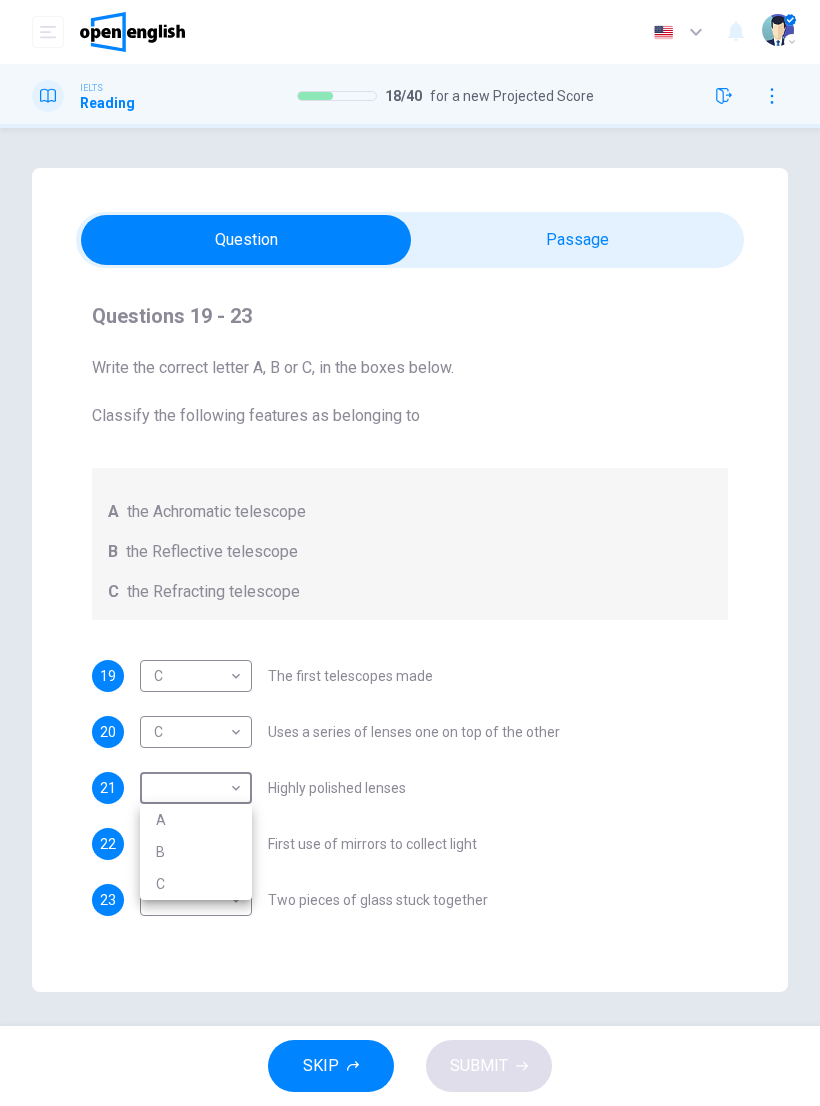 click on "A" at bounding box center [196, 820] 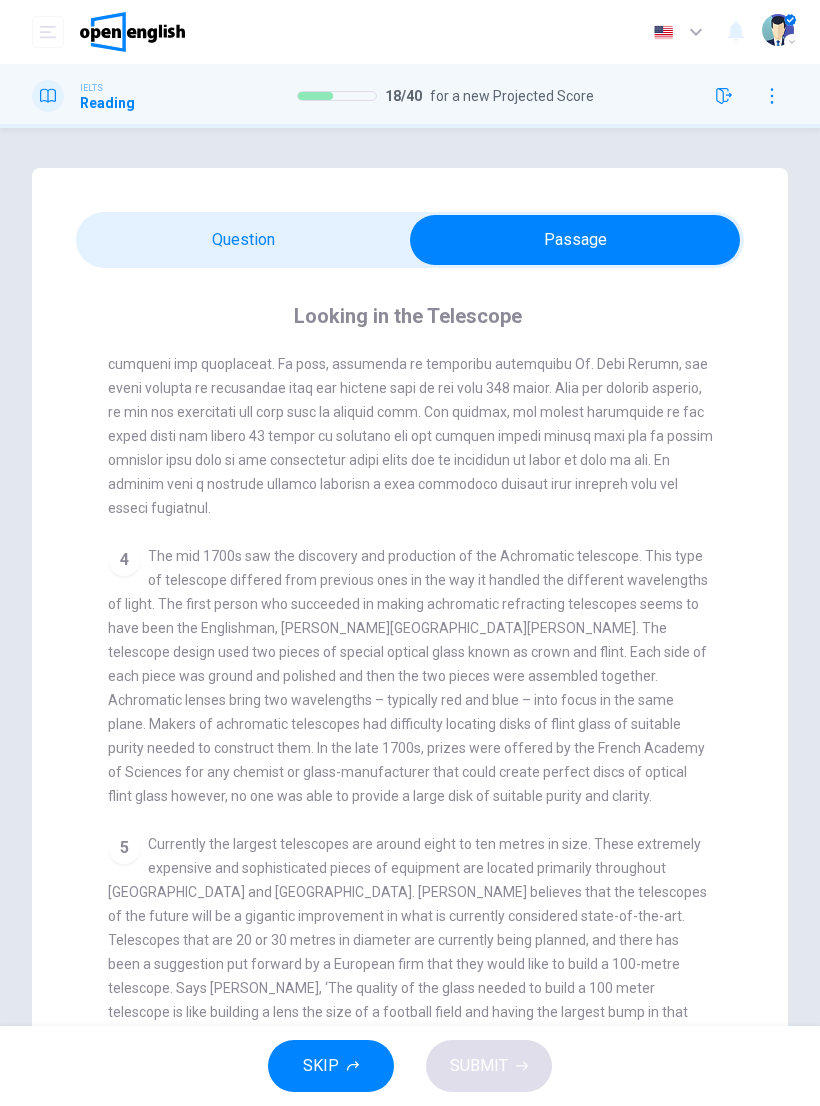 scroll, scrollTop: 0, scrollLeft: 0, axis: both 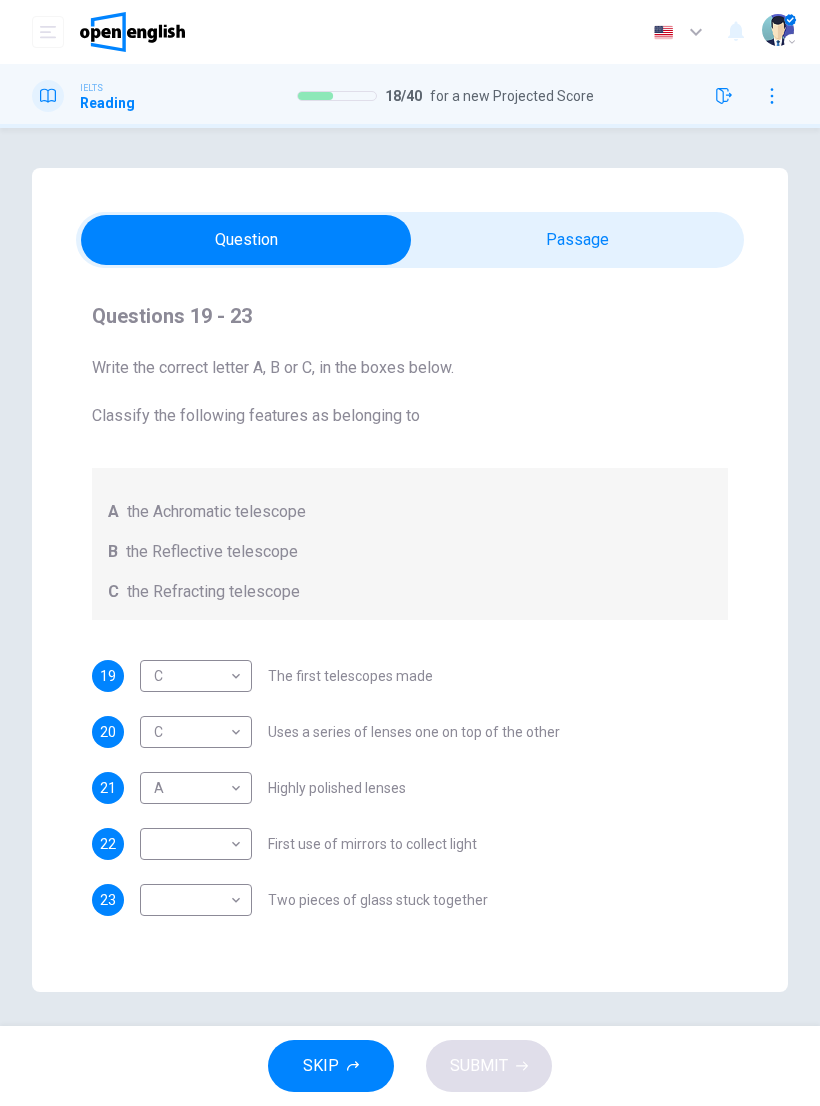 click on "This site uses cookies, as explained in our  Privacy Policy . If you agree to the use of cookies, please click the Accept button and continue to browse our site.   Privacy Policy Accept Dashboard Practice Analysis English ** ​ [PERSON_NAME] IELTS Reading 18 / 40 for a new Projected Score 18 / 40 Questions 19 - 23 Write the correct letter A, B or C, in the boxes below.
Classify the following features as belonging to A the Achromatic telescope B the Reflective telescope C the Refracting telescope 19 C * ​ The first telescopes made 20 C * ​ Uses a series of lenses one on top of the other 21 A * ​ Highly polished lenses 22 ​ ​ First use of mirrors to collect light 23 ​ ​ Two pieces of glass stuck together Looking in the Telescope CLICK TO ZOOM Click to Zoom 1 2 3 4 5 SKIP SUBMIT Open English - Online English Dashboard Practice Analysis Notifications 1 © Copyright  2025 18 / 40 for a new Projected Score Audio Timer 00:16:27 EXIT" at bounding box center [410, 553] 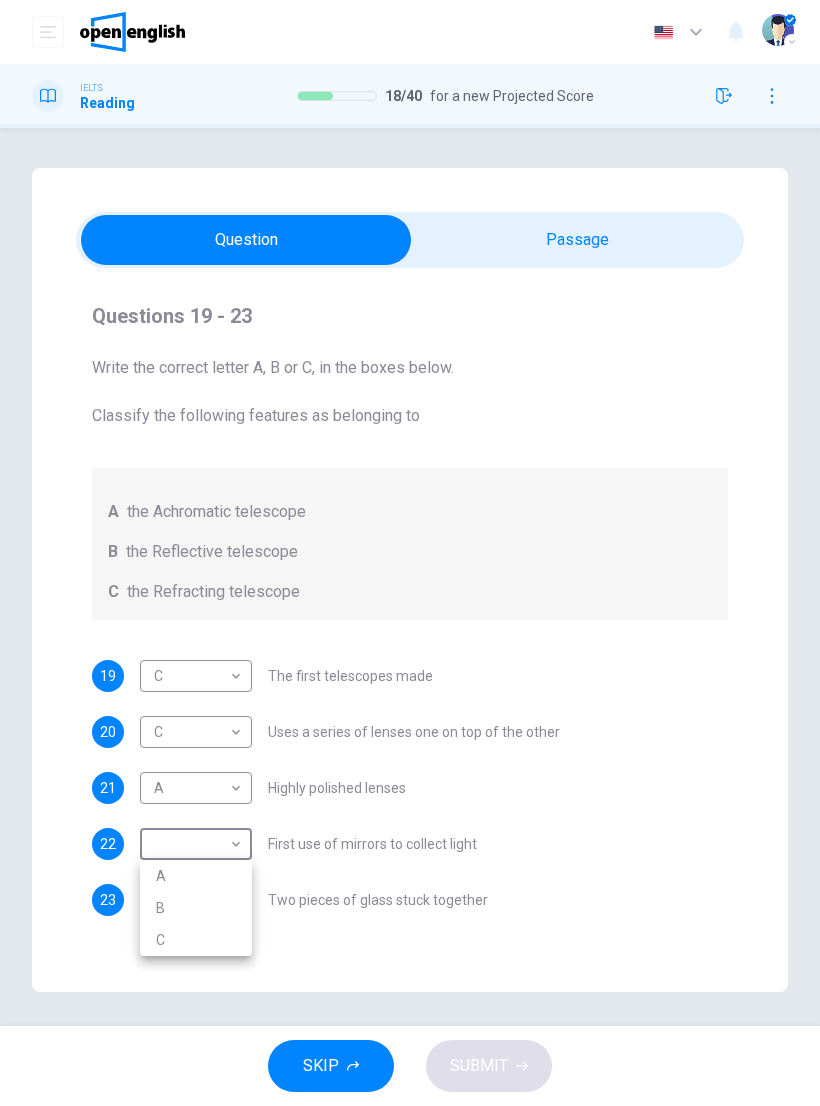 click on "B" at bounding box center [196, 908] 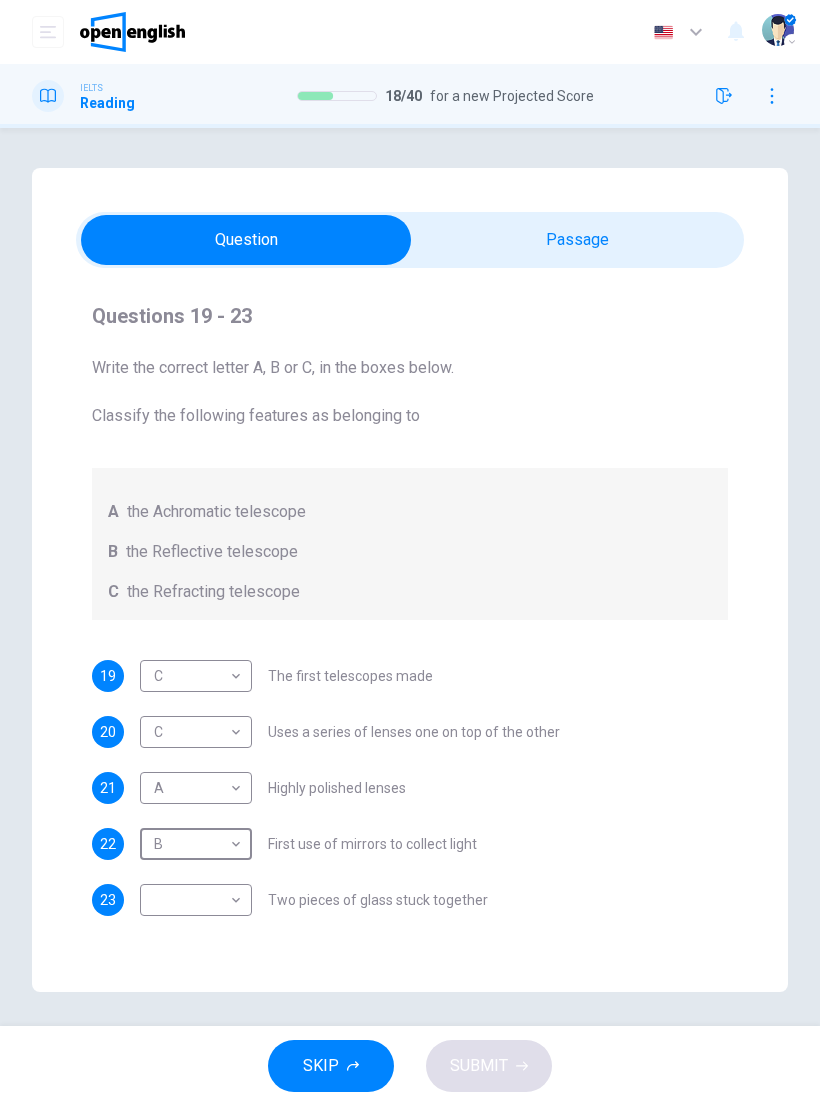 click on "This site uses cookies, as explained in our  Privacy Policy . If you agree to the use of cookies, please click the Accept button and continue to browse our site.   Privacy Policy Accept Dashboard Practice Analysis English ** ​ [PERSON_NAME] IELTS Reading 18 / 40 for a new Projected Score 18 / 40 Questions 19 - 23 Write the correct letter A, B or C, in the boxes below.
Classify the following features as belonging to A the Achromatic telescope B the Reflective telescope C the Refracting telescope 19 C * ​ The first telescopes made 20 C * ​ Uses a series of lenses one on top of the other 21 A * ​ Highly polished lenses 22 B * ​ First use of mirrors to collect light 23 ​ ​ Two pieces of glass stuck together Looking in the Telescope CLICK TO ZOOM Click to Zoom 1 2 3 4 5 SKIP SUBMIT Open English - Online English Dashboard Practice Analysis Notifications 1 © Copyright  2025 18 / 40 for a new Projected Score Audio Timer 00:16:33 EXIT" at bounding box center (410, 553) 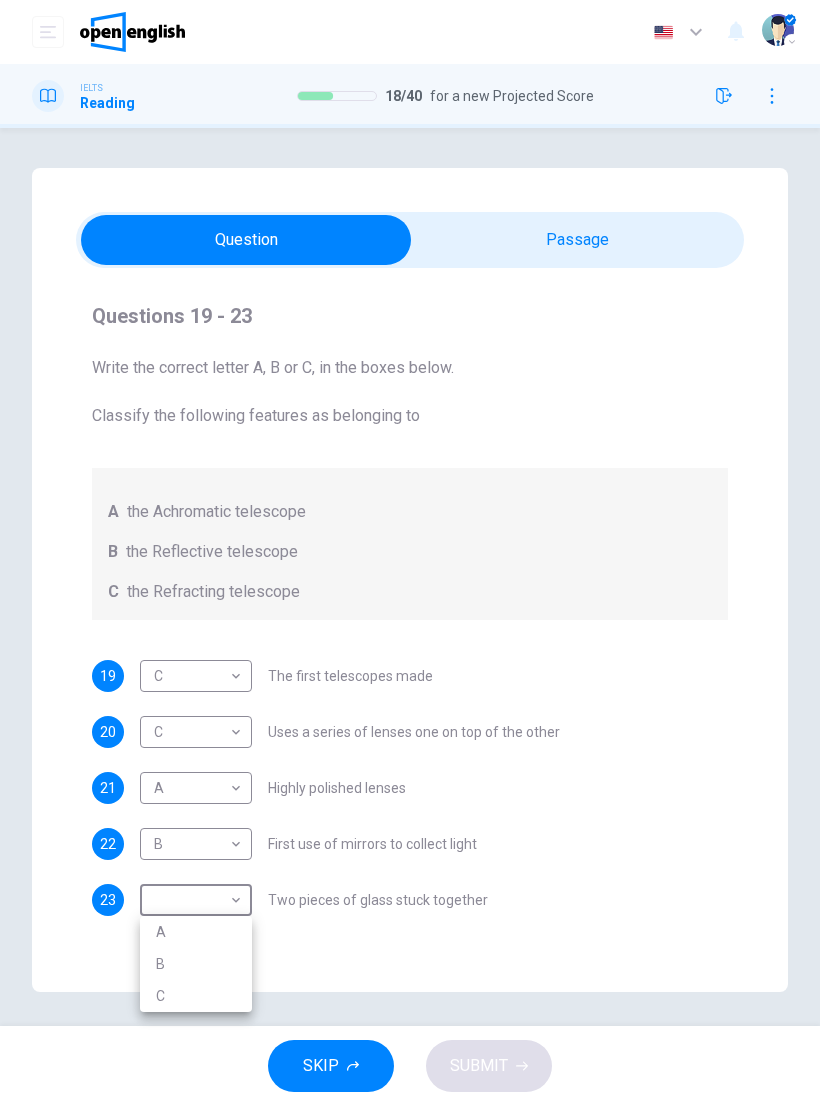 click on "B" at bounding box center [196, 964] 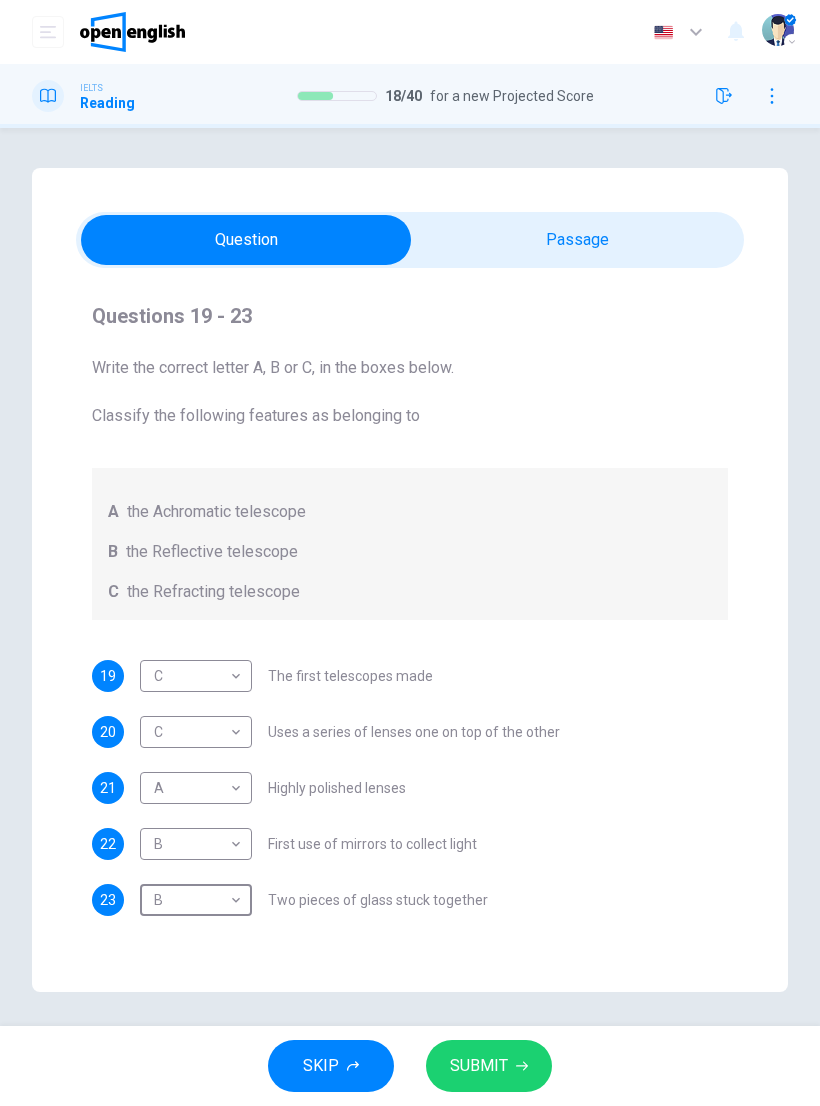 click on "SUBMIT" at bounding box center (479, 1066) 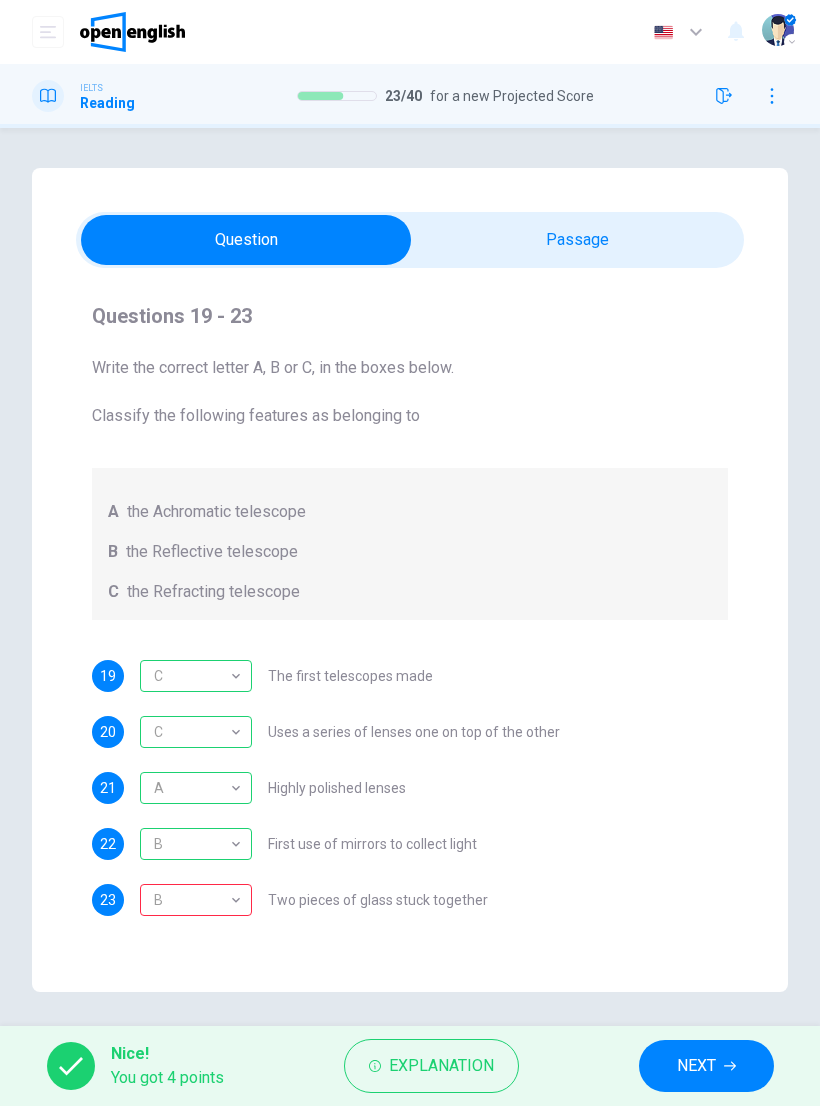 click on "Explanation" at bounding box center (441, 1066) 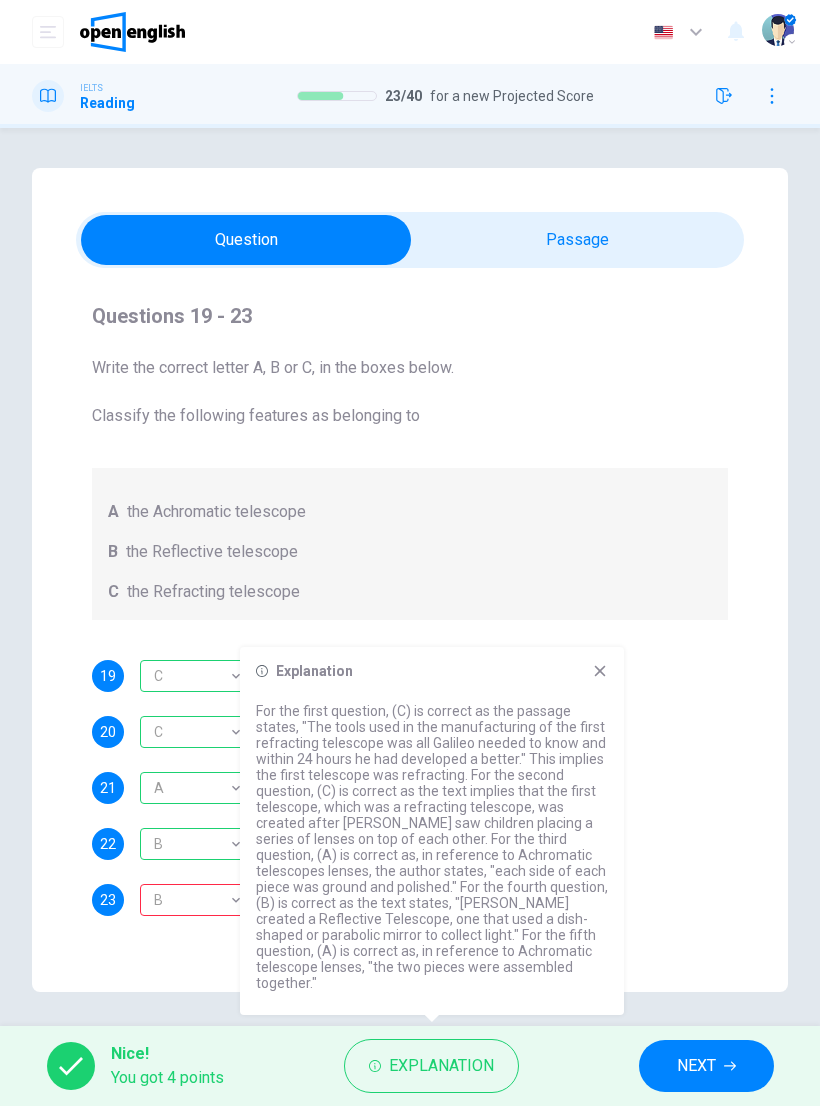 click 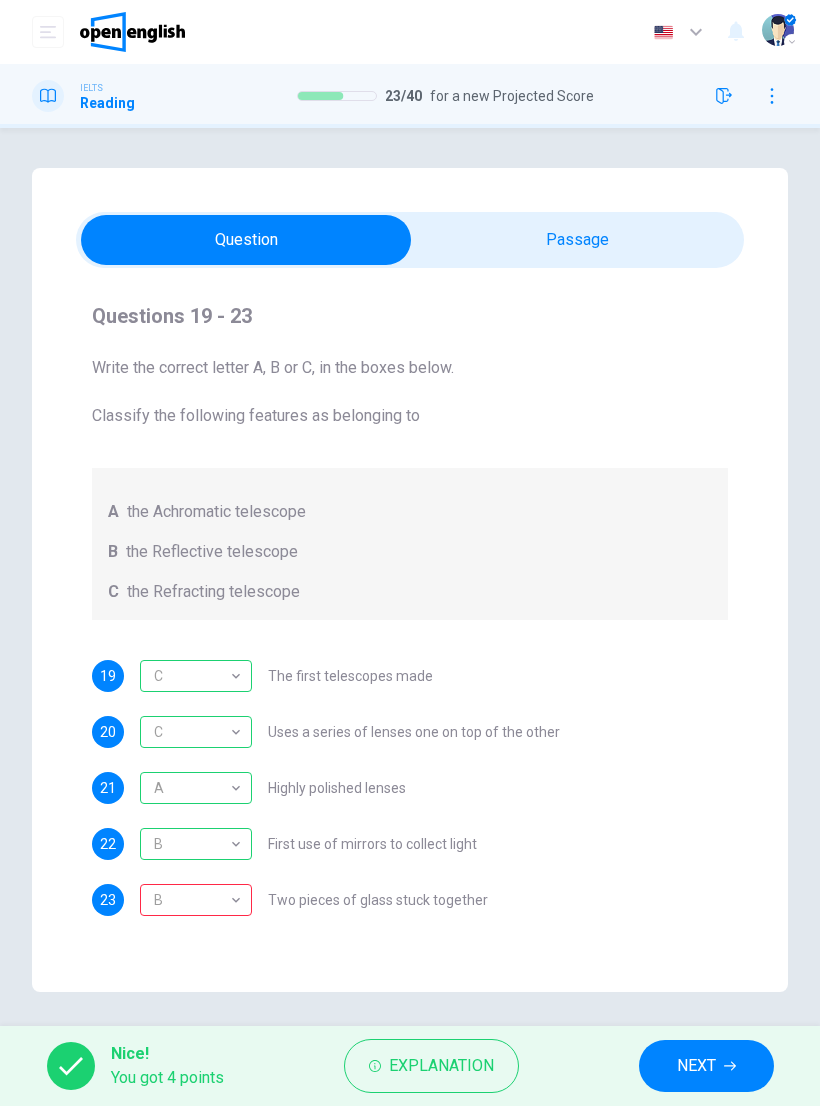 click on "NEXT" at bounding box center [696, 1066] 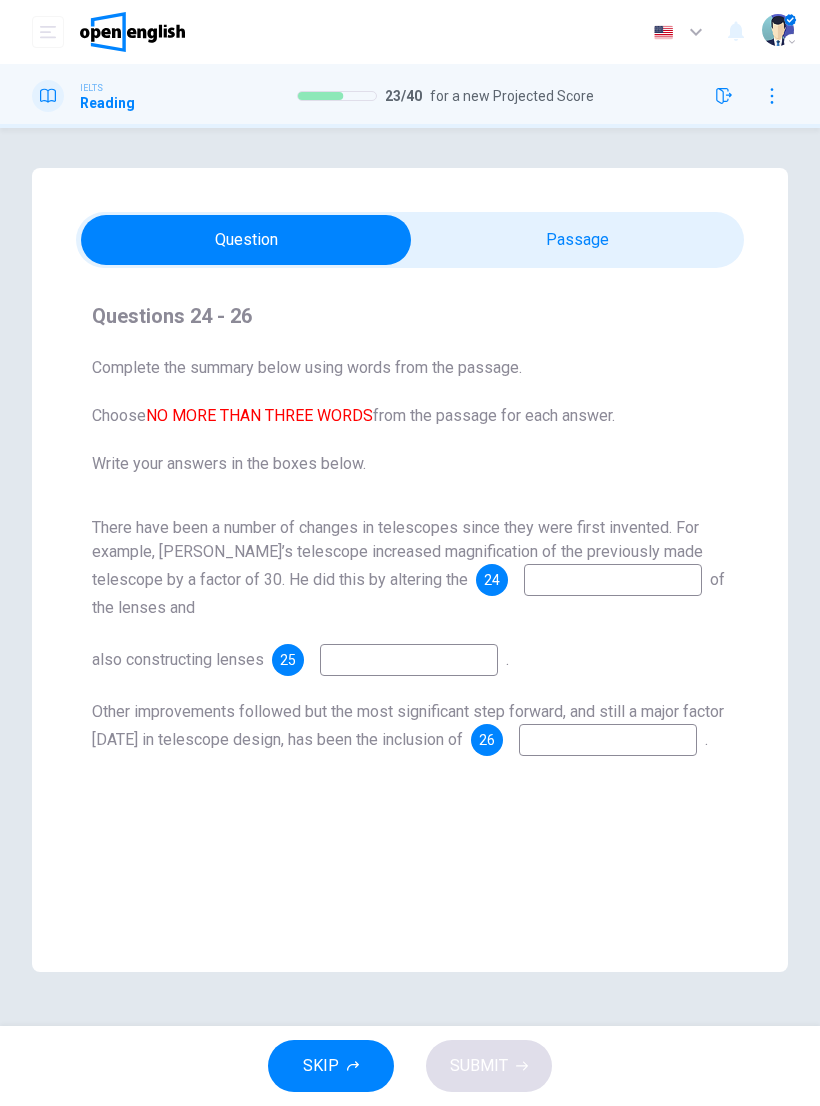 click at bounding box center [613, 580] 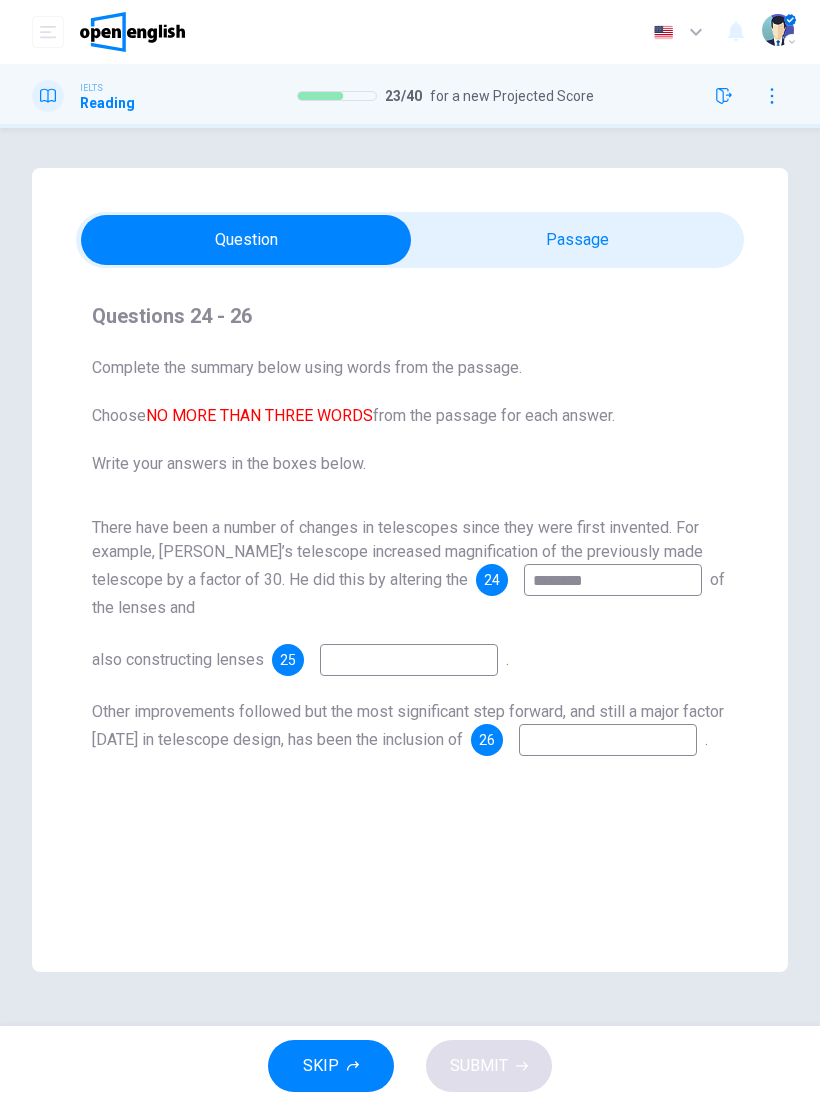 type on "********" 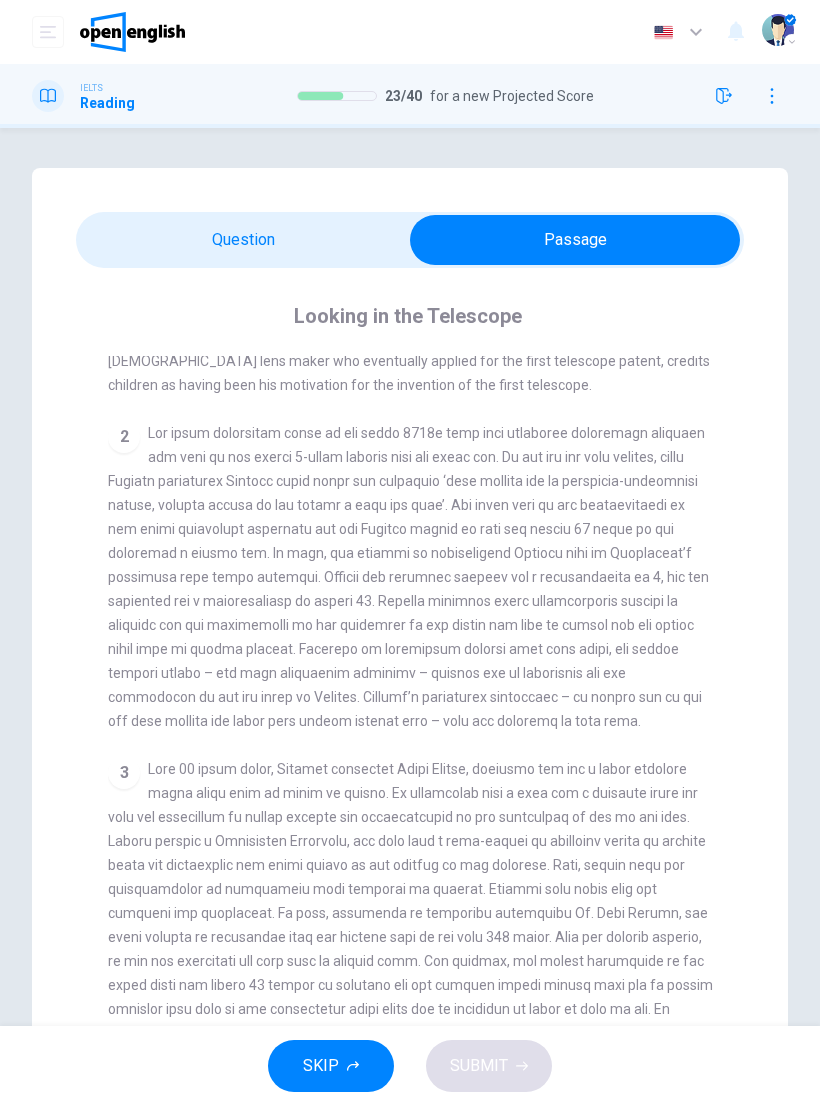 scroll, scrollTop: 489, scrollLeft: 0, axis: vertical 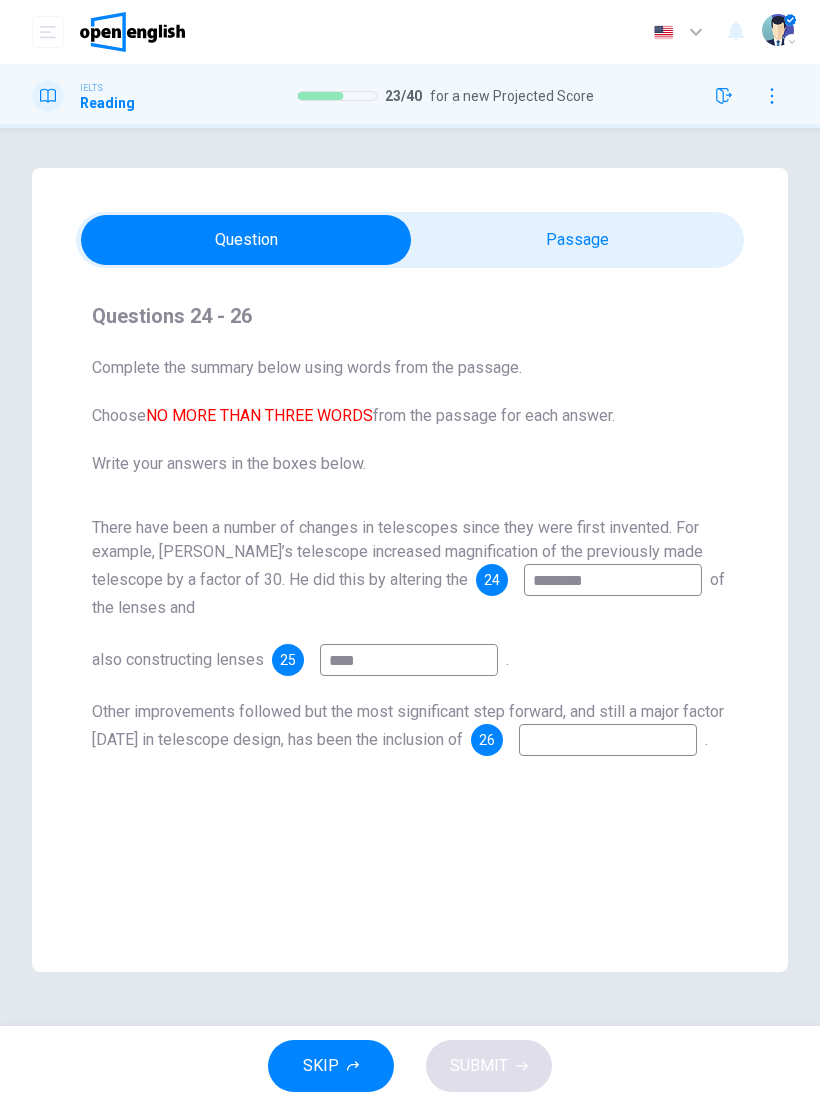 click on "****" at bounding box center (409, 660) 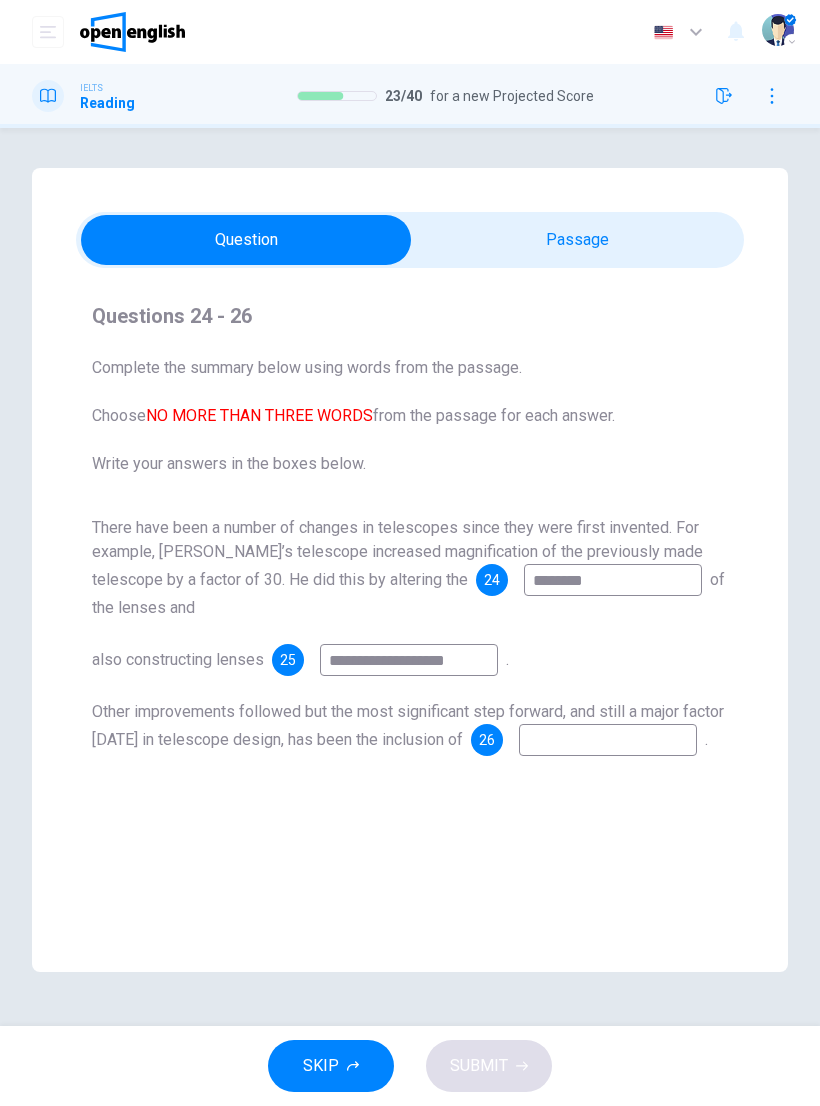 type on "**********" 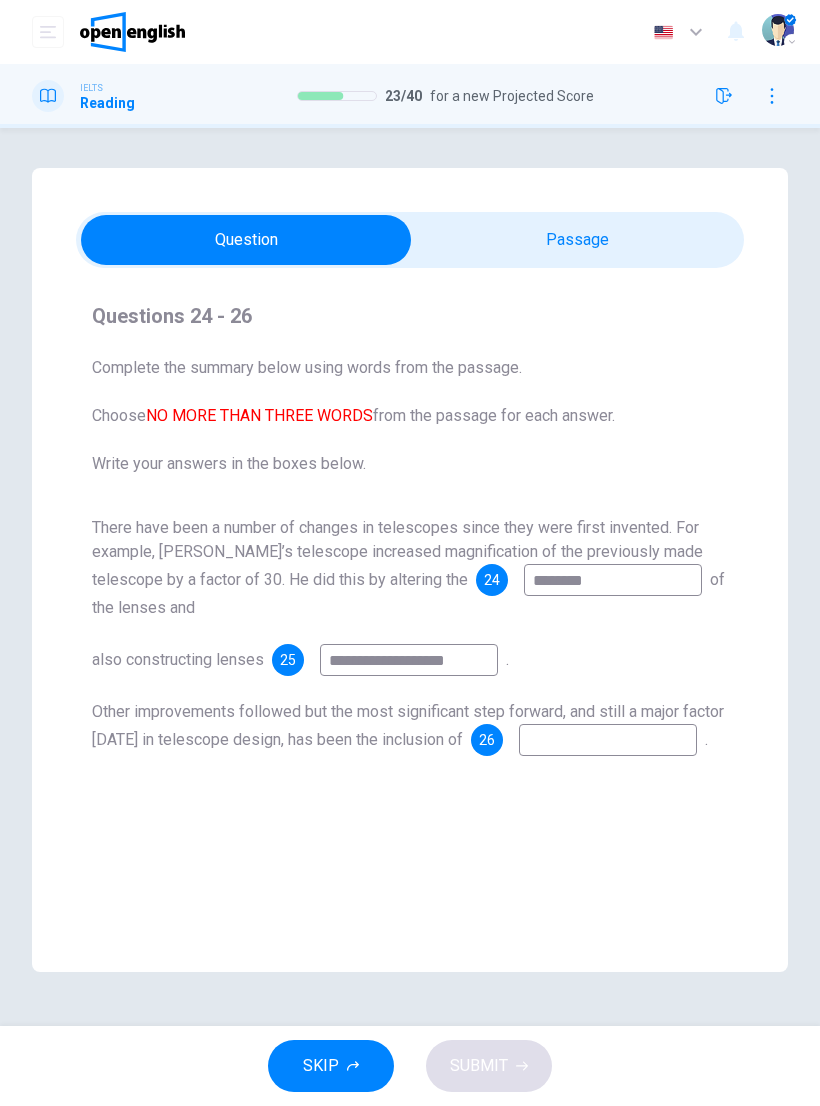 click at bounding box center (608, 740) 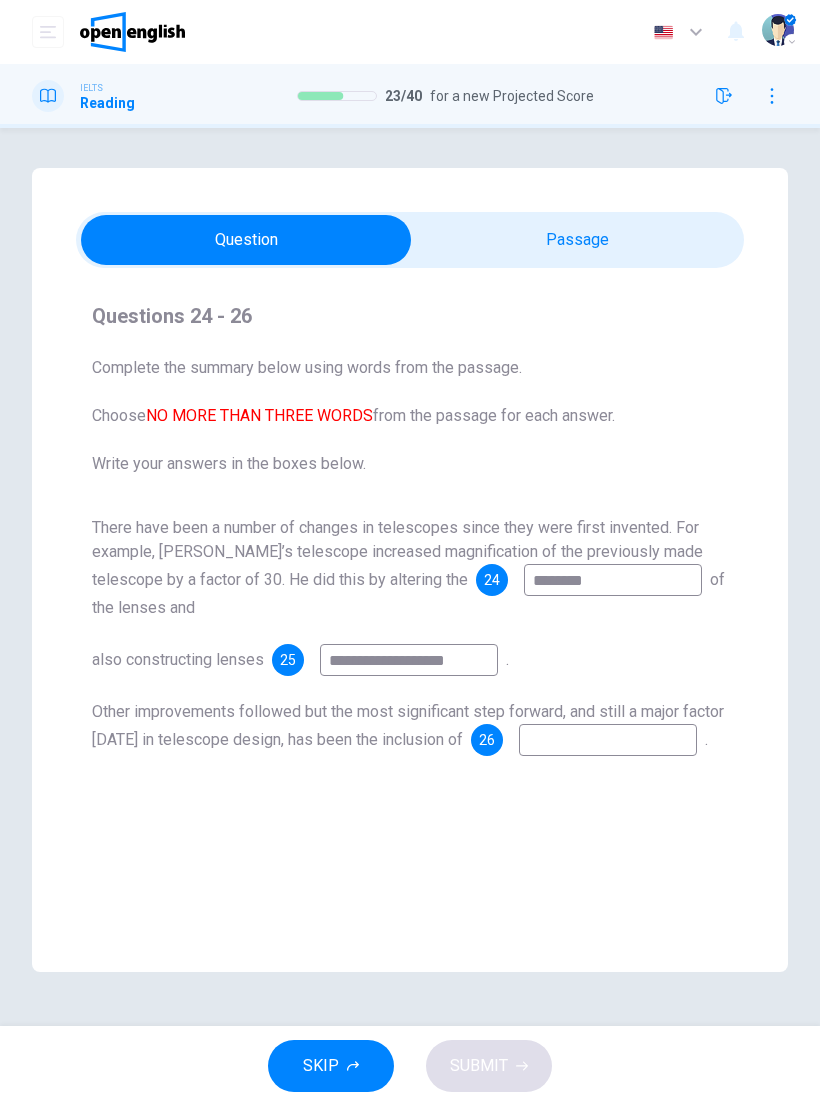 scroll, scrollTop: 0, scrollLeft: 0, axis: both 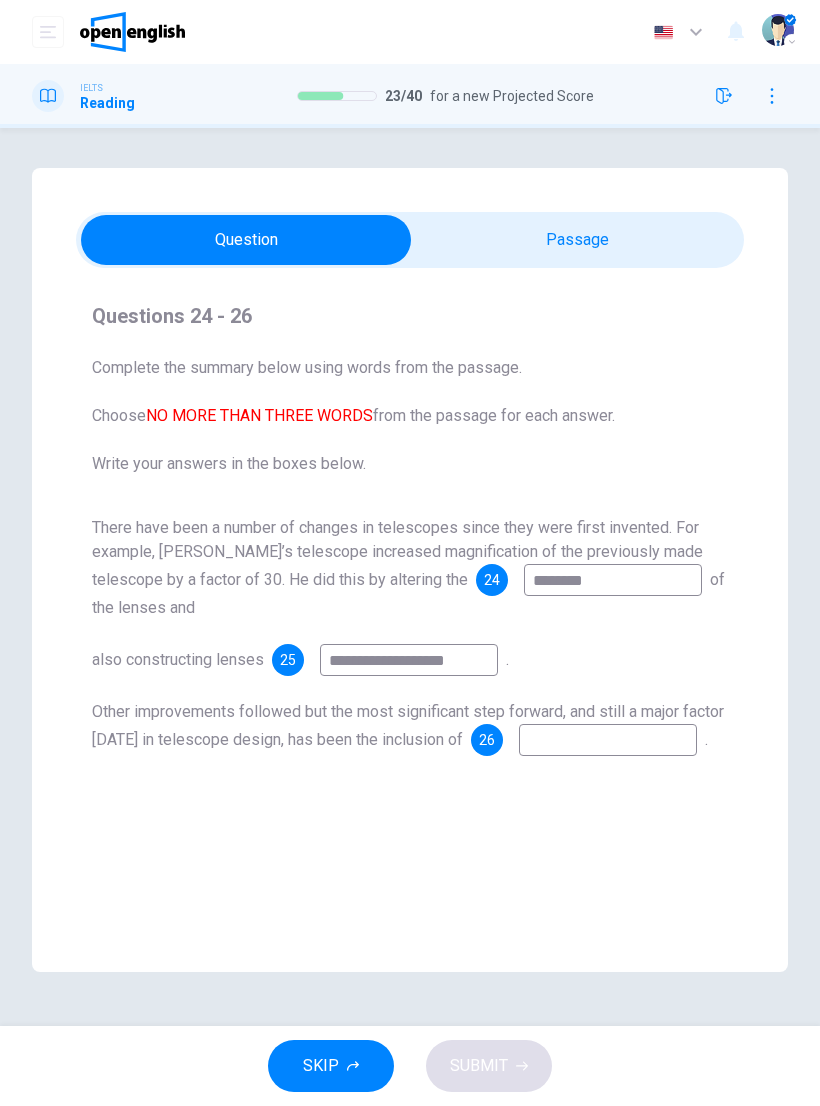 click at bounding box center [608, 740] 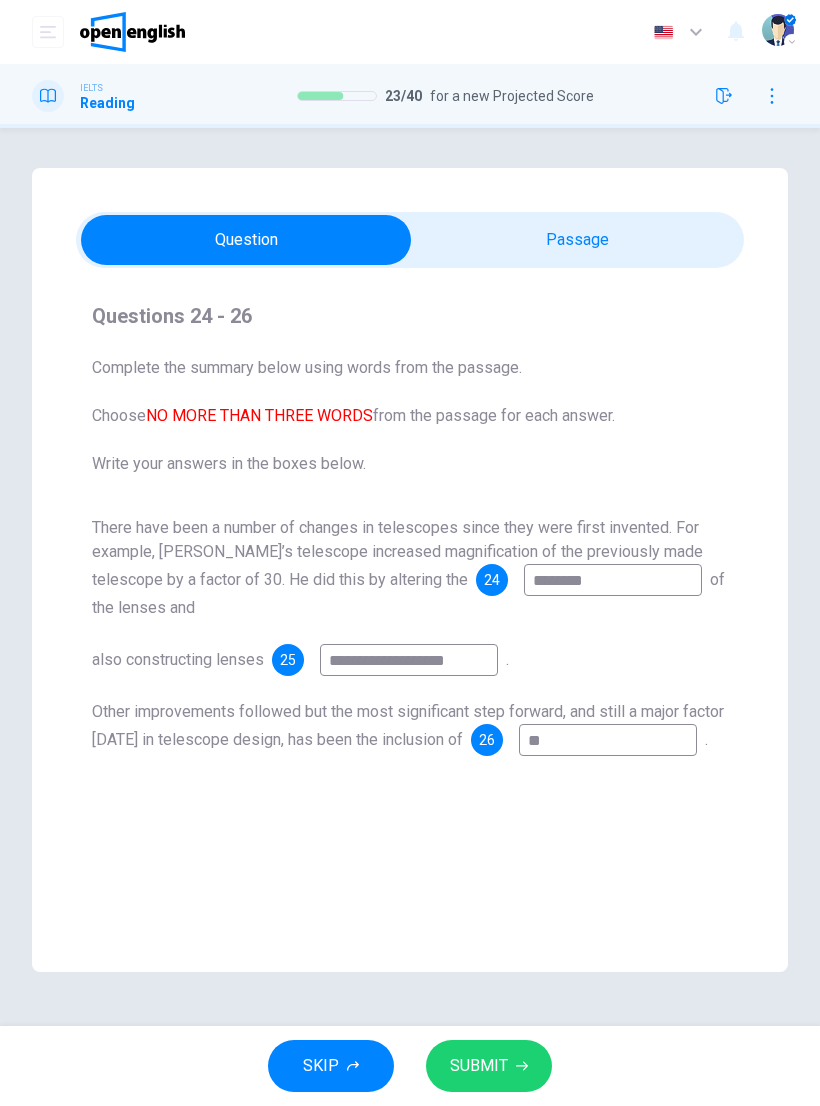 type on "*" 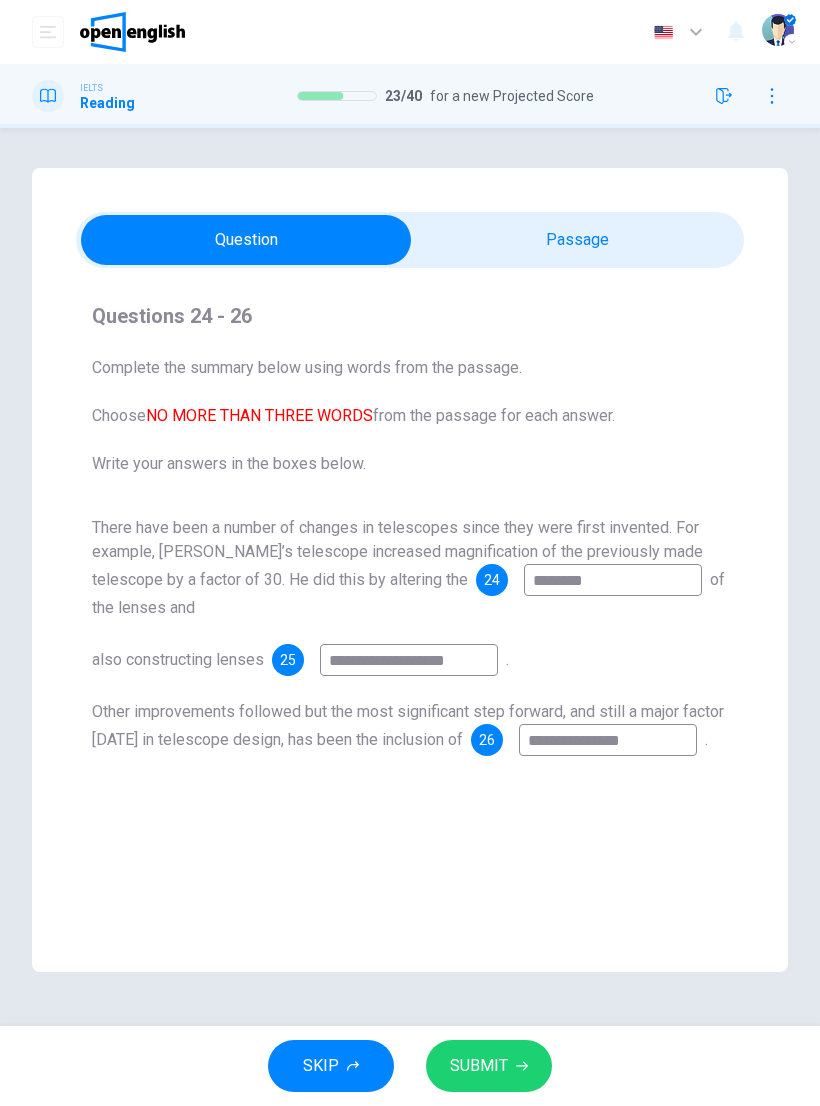 type on "**********" 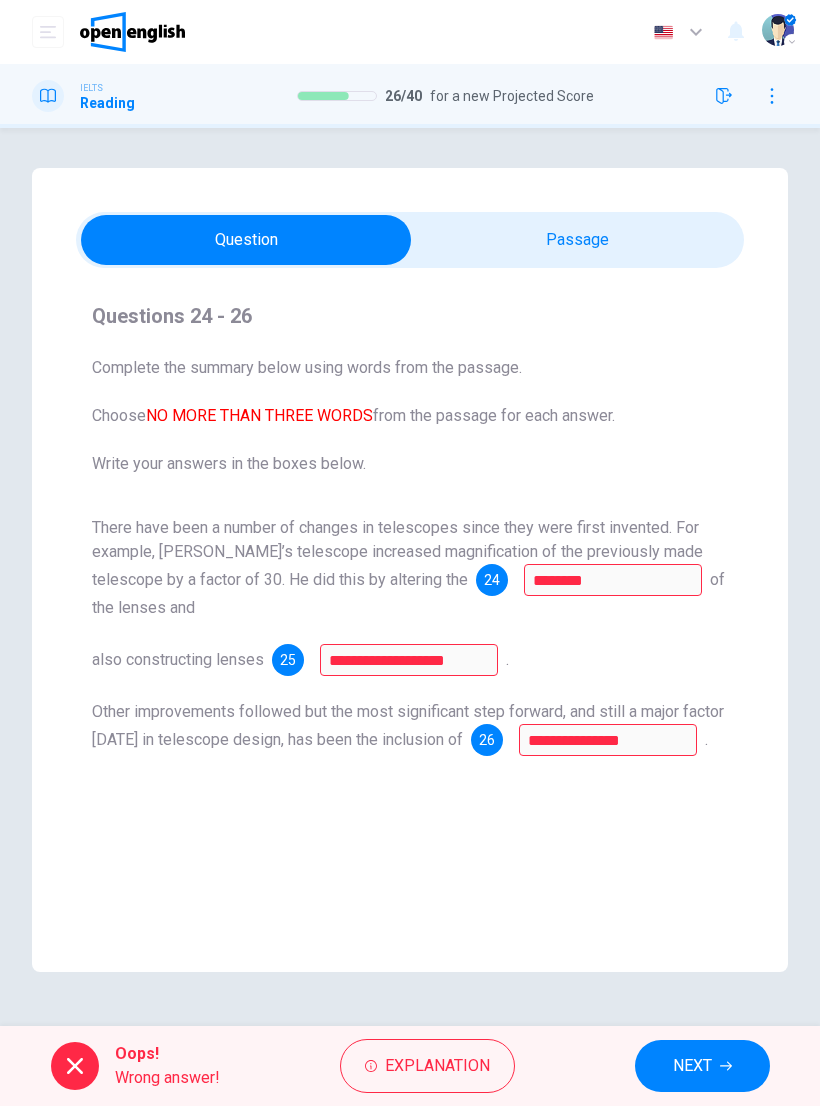 click on "Explanation" at bounding box center [427, 1066] 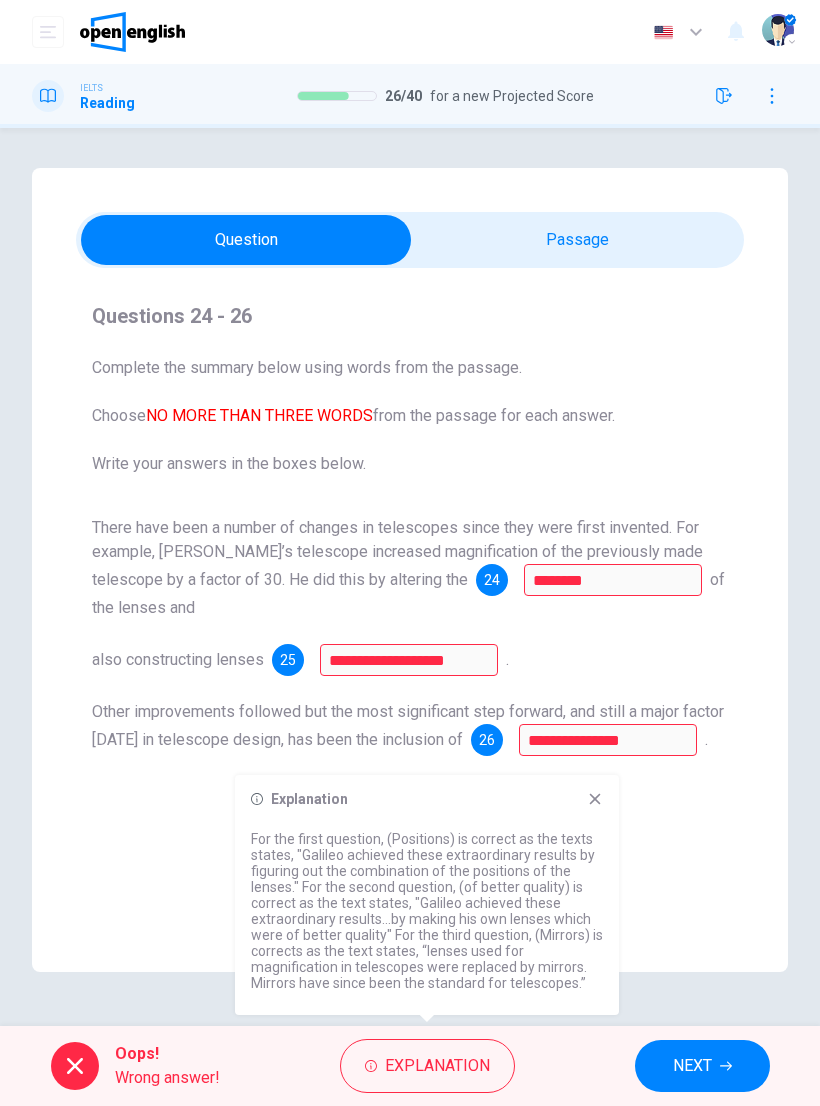 click on "NEXT" at bounding box center [702, 1066] 